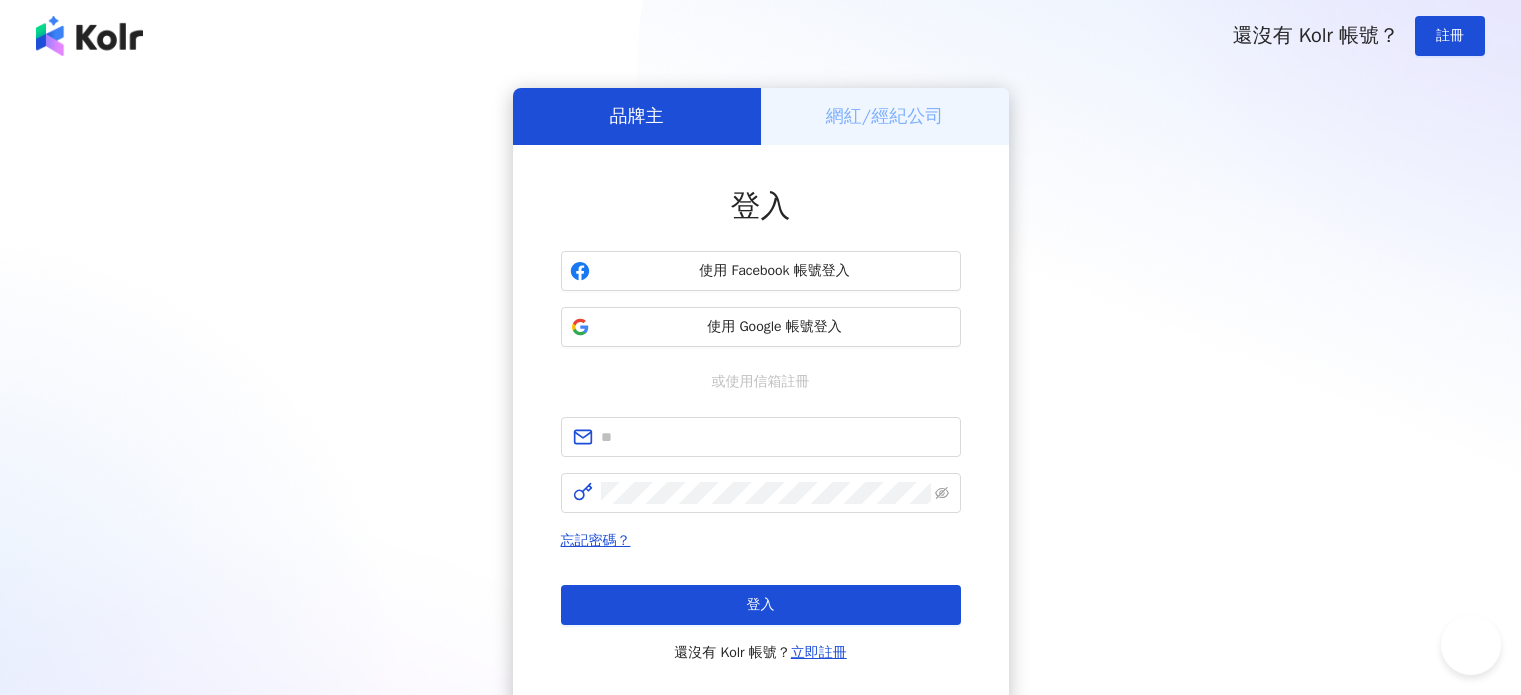 scroll, scrollTop: 0, scrollLeft: 0, axis: both 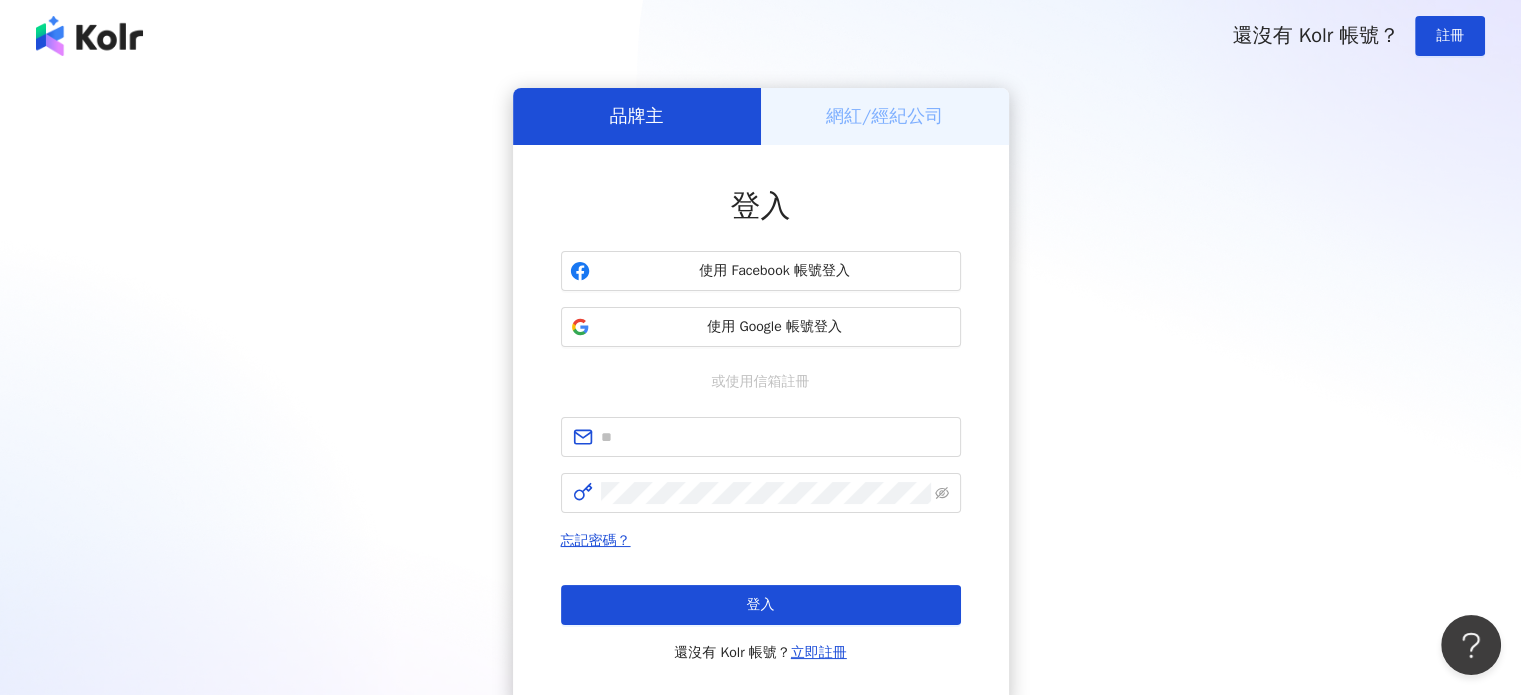 click on "網紅/經紀公司" at bounding box center (885, 116) 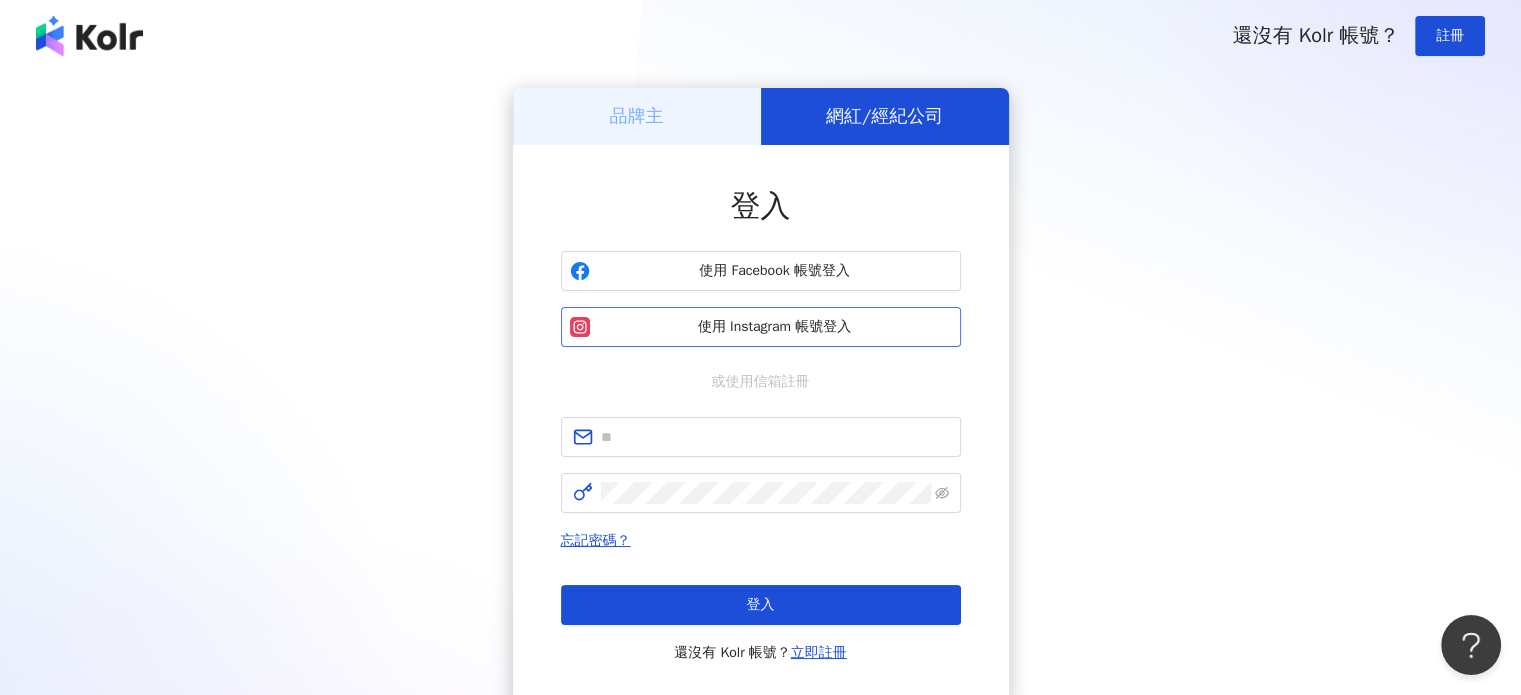 click on "使用 Instagram 帳號登入" at bounding box center [775, 327] 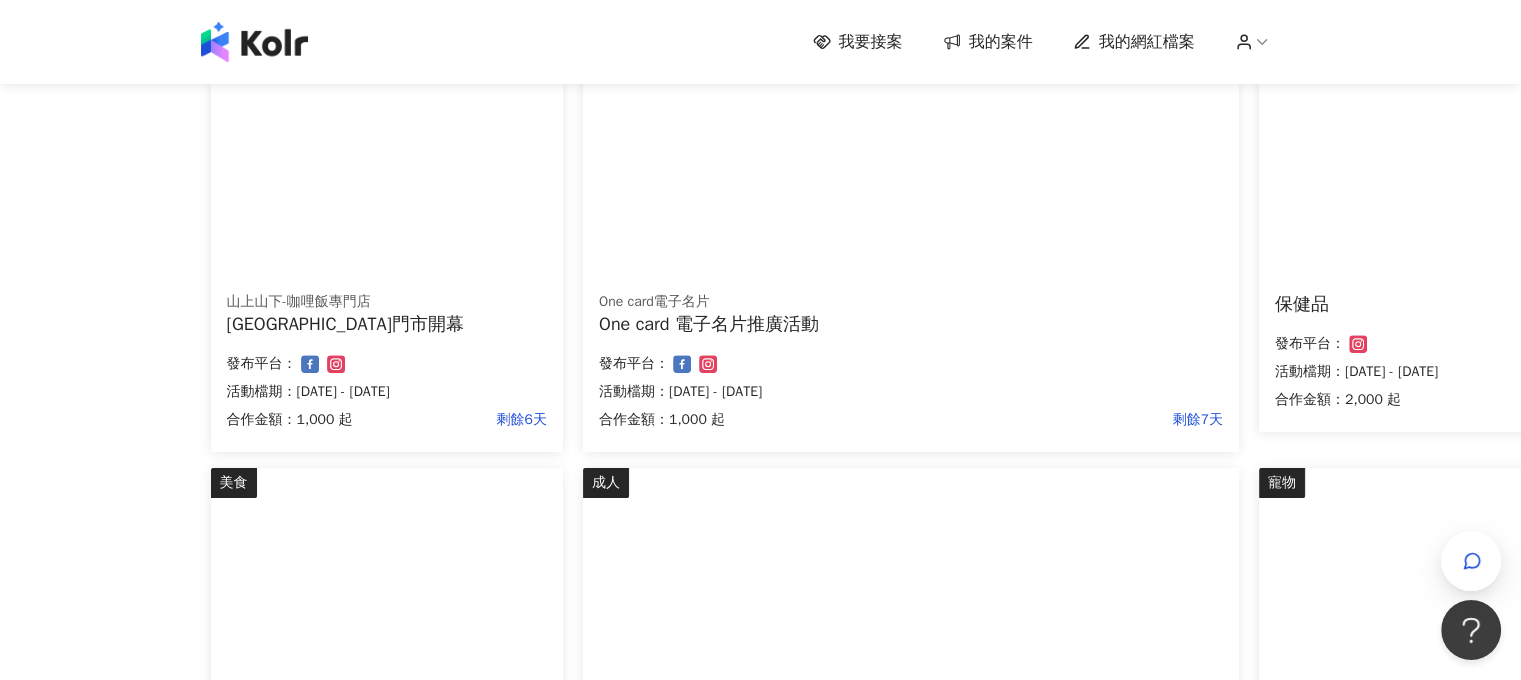 scroll, scrollTop: 800, scrollLeft: 0, axis: vertical 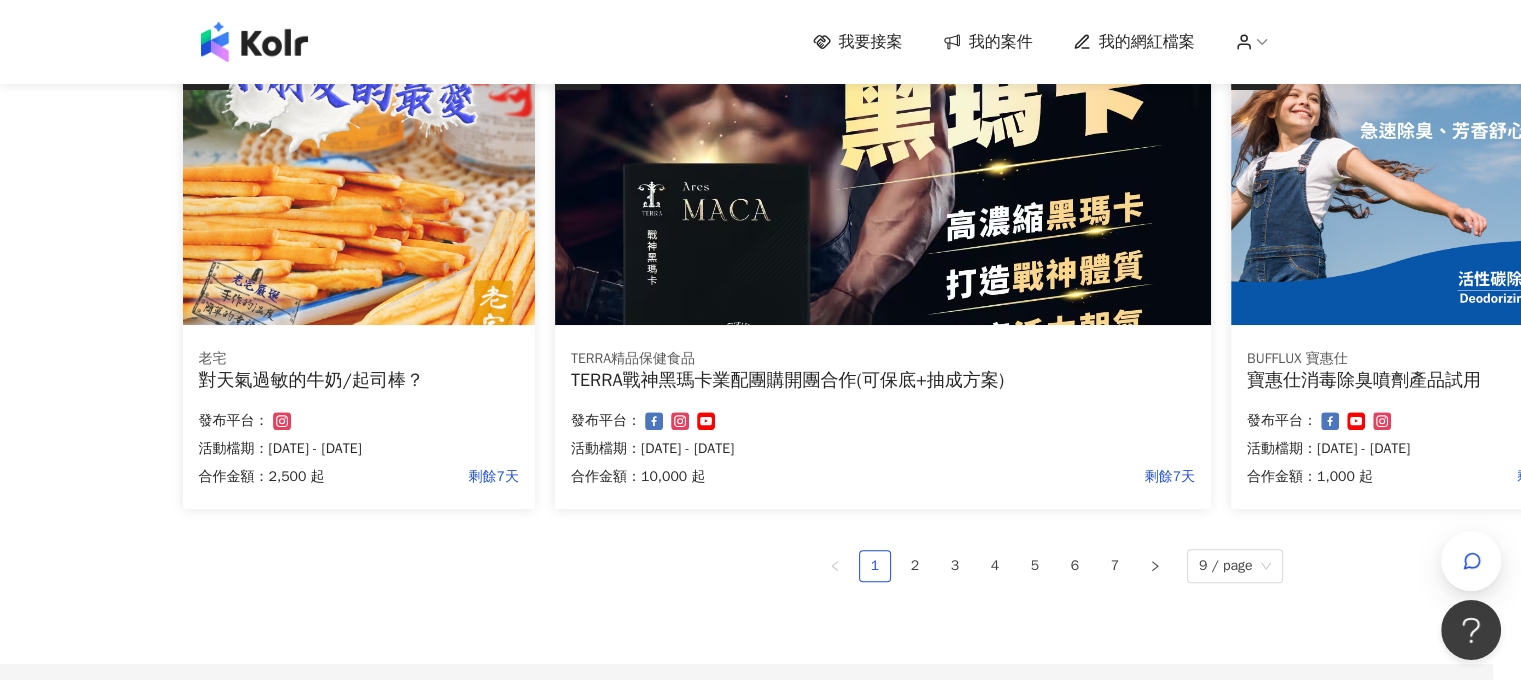 click on "發布平台：" at bounding box center [1407, 421] 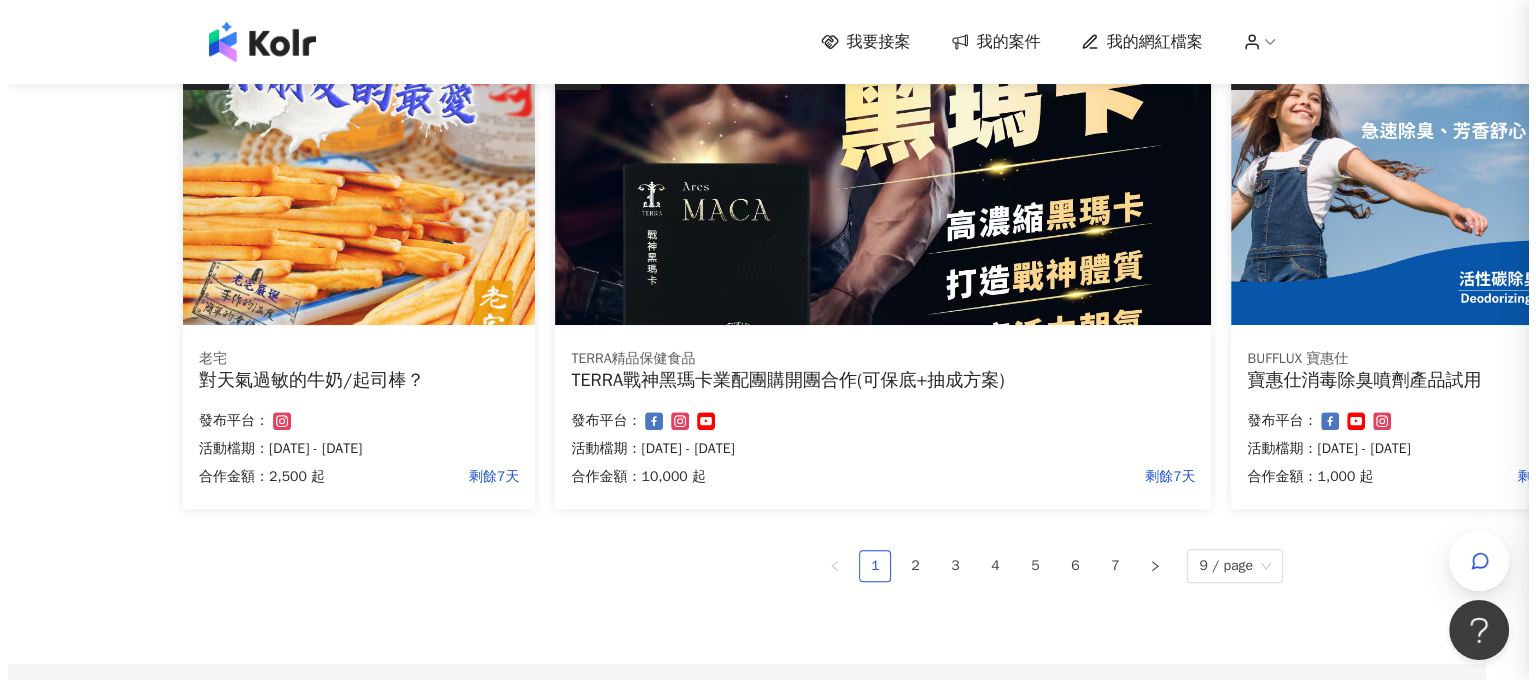 scroll, scrollTop: 1200, scrollLeft: 13, axis: both 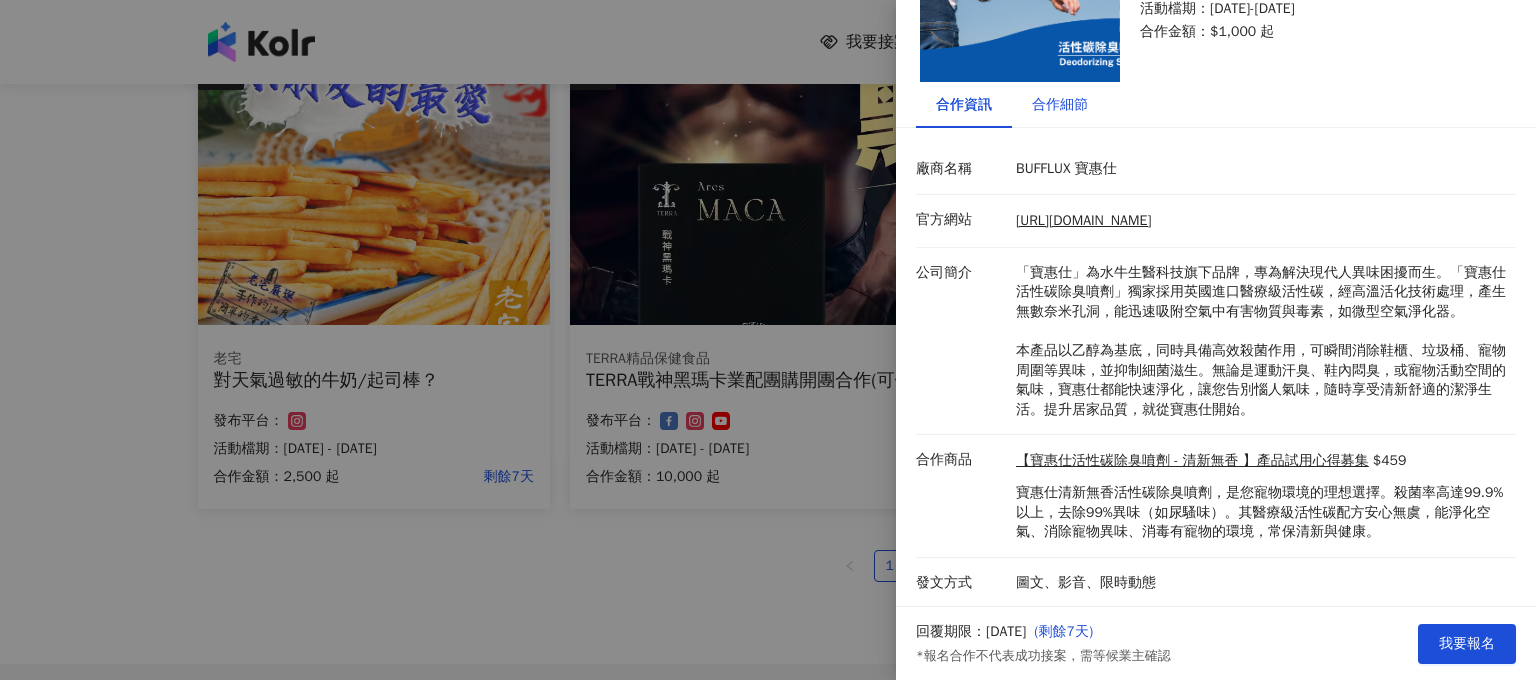 click on "合作細節" at bounding box center [1060, 105] 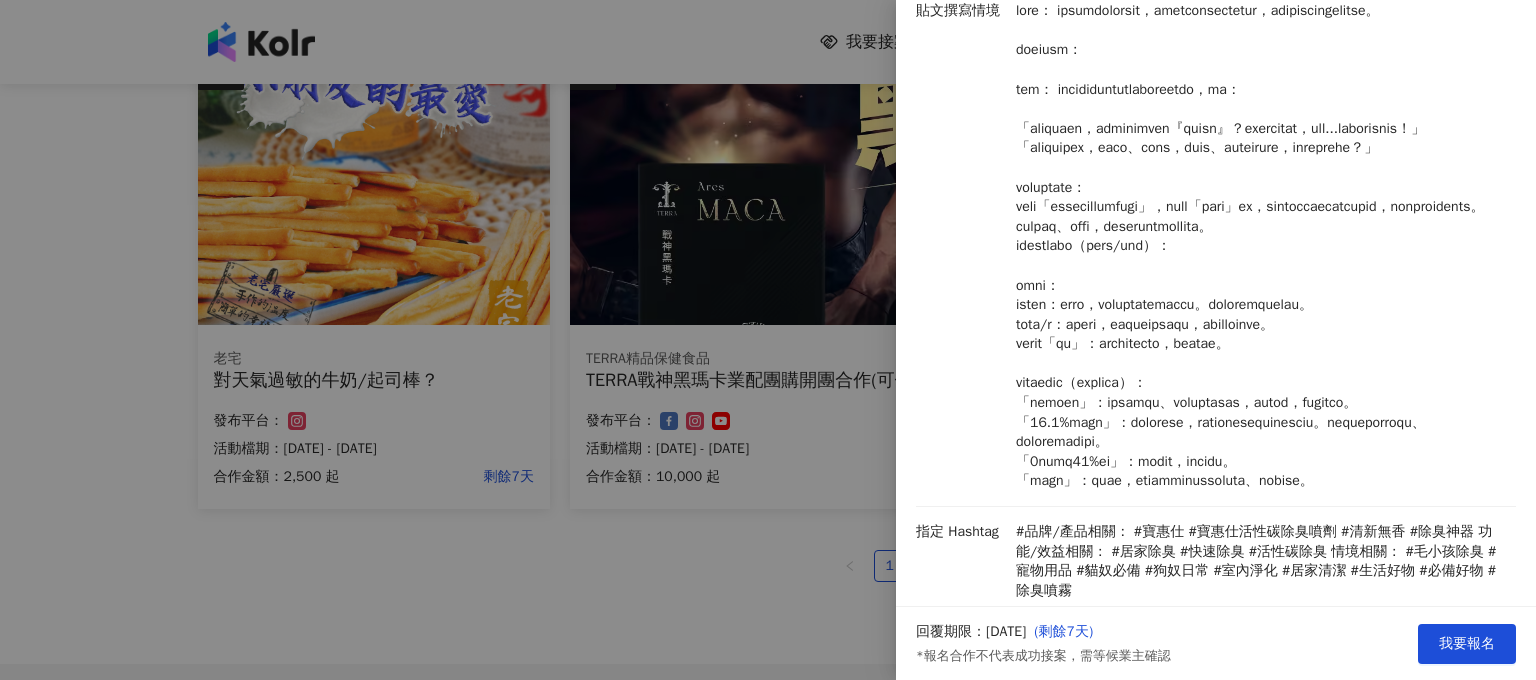 scroll, scrollTop: 442, scrollLeft: 0, axis: vertical 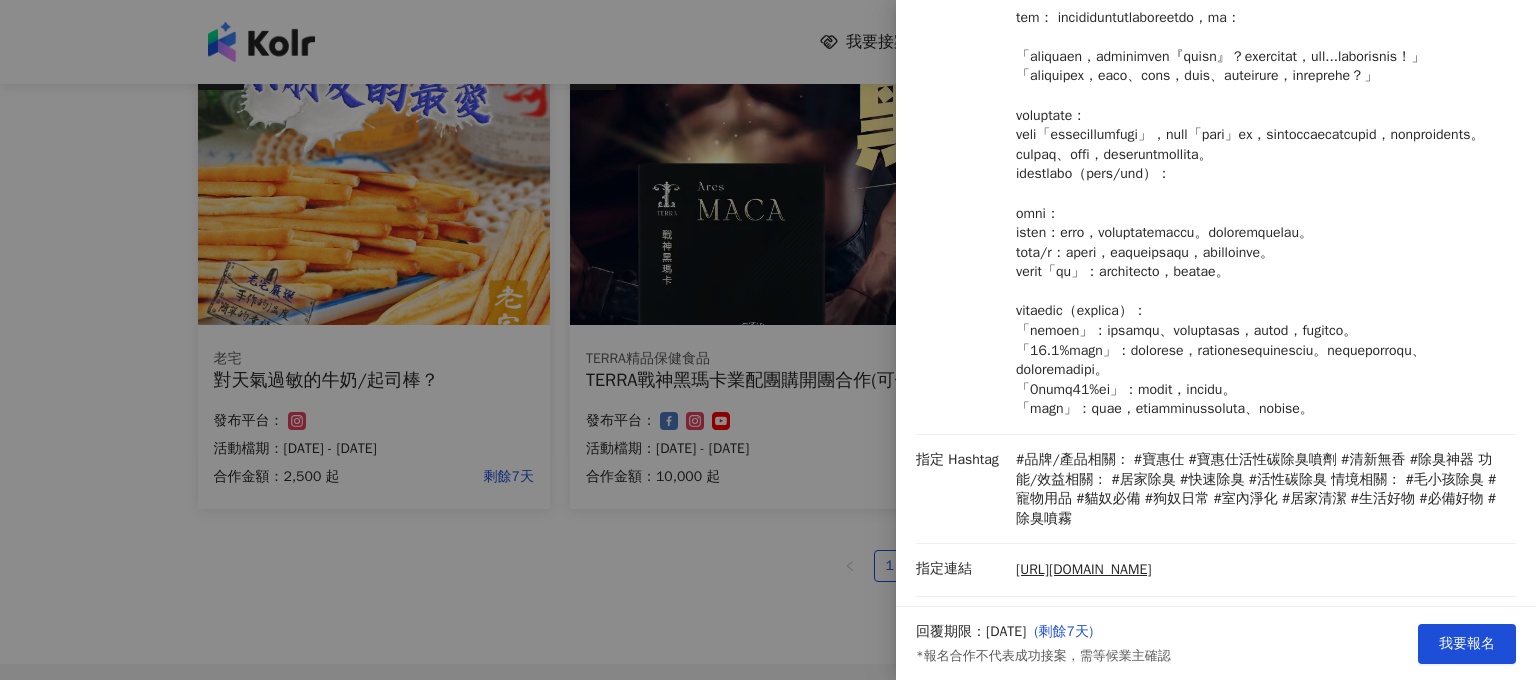 drag, startPoint x: 612, startPoint y: 172, endPoint x: 898, endPoint y: 152, distance: 286.69846 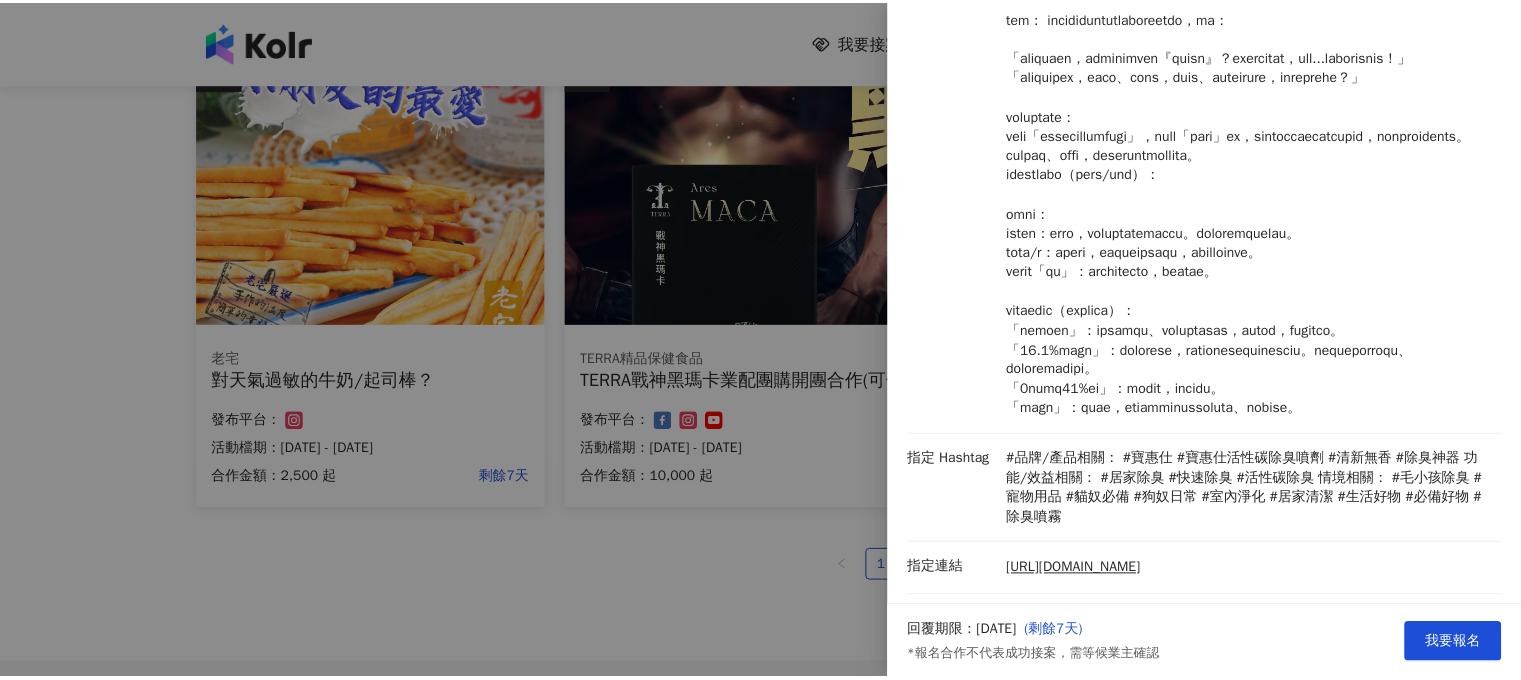 scroll, scrollTop: 0, scrollLeft: 0, axis: both 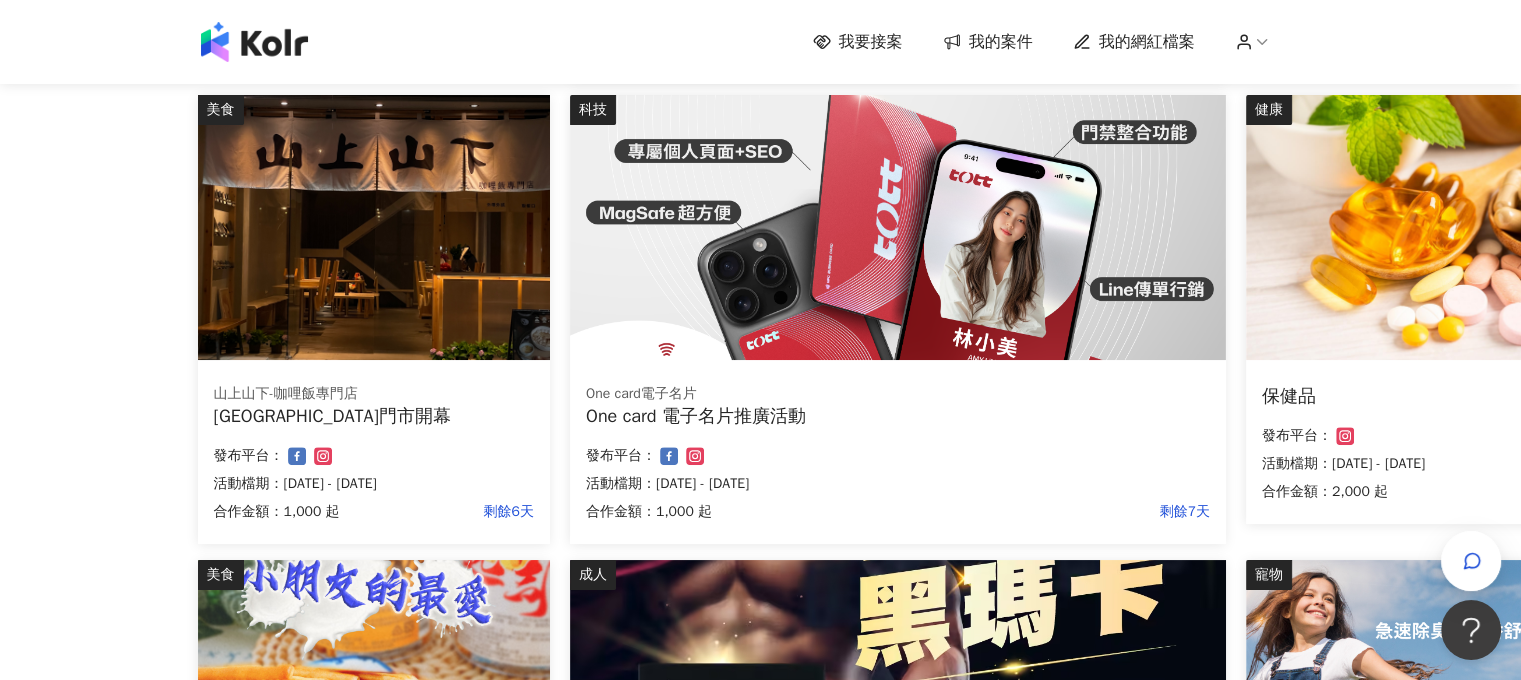 click at bounding box center (1422, 227) 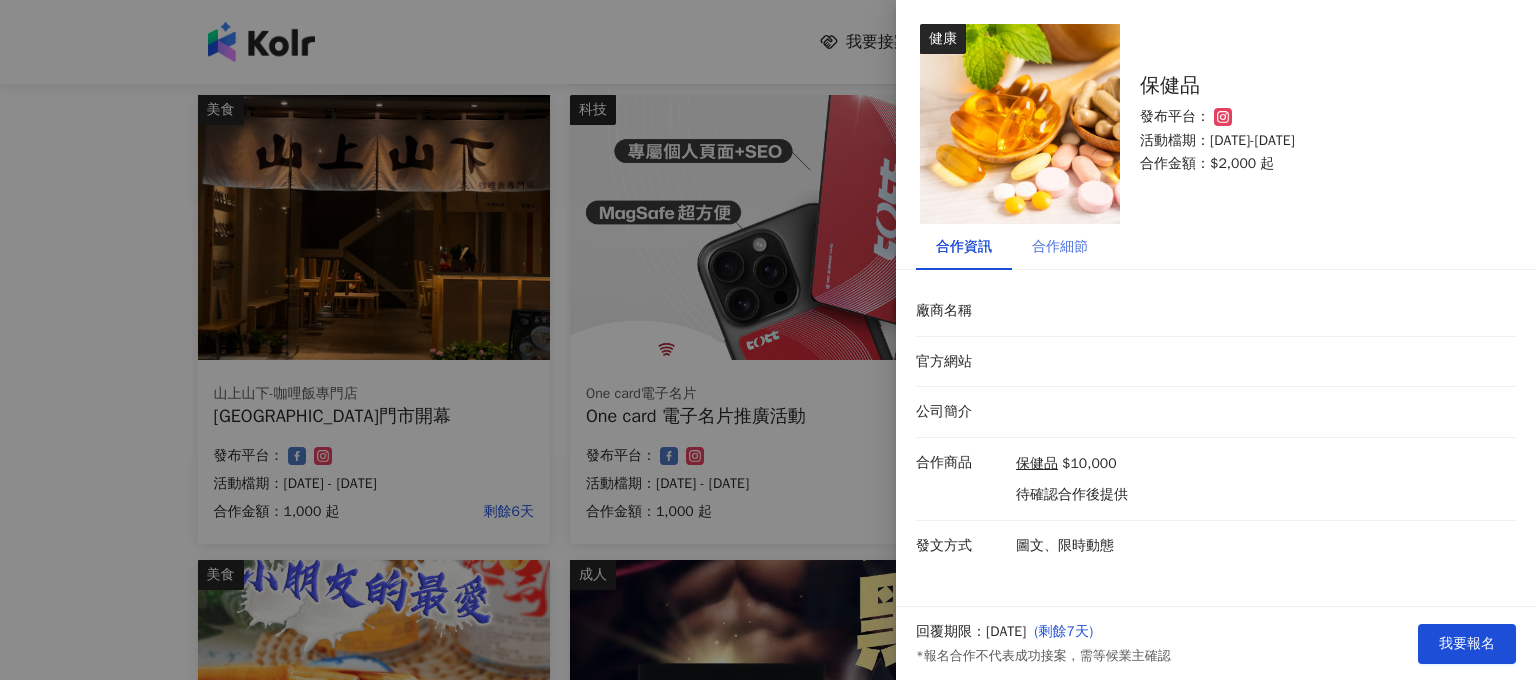 click on "合作細節" at bounding box center [1060, 247] 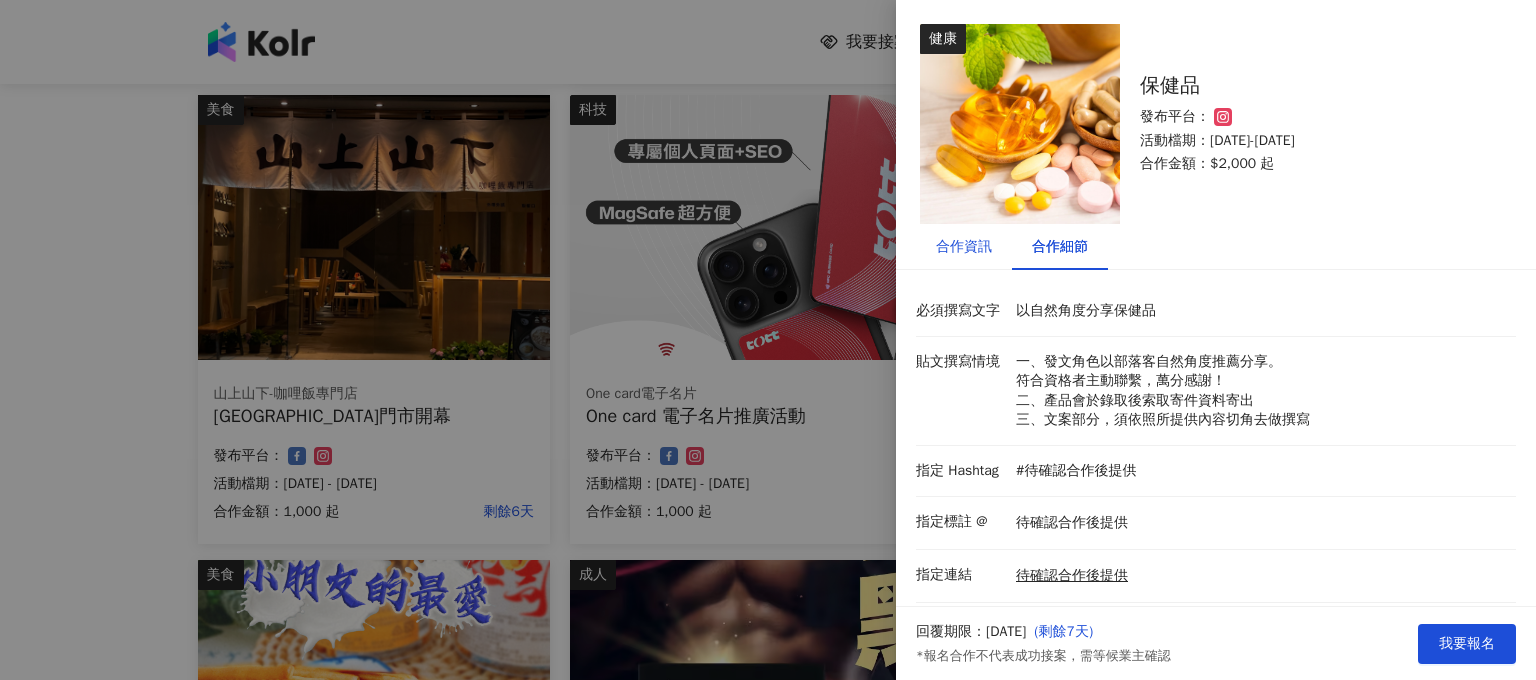 click on "合作資訊" at bounding box center (964, 247) 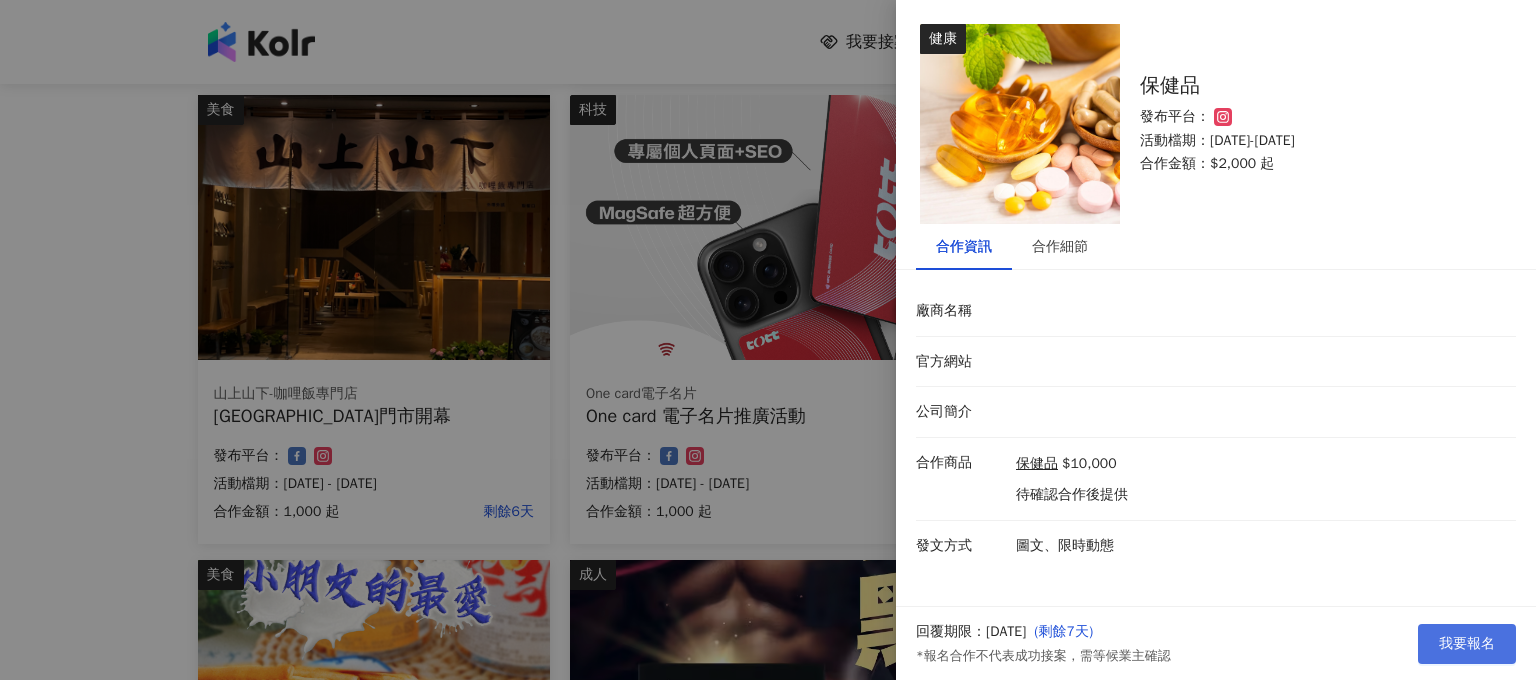 click on "我要報名" at bounding box center (1467, 644) 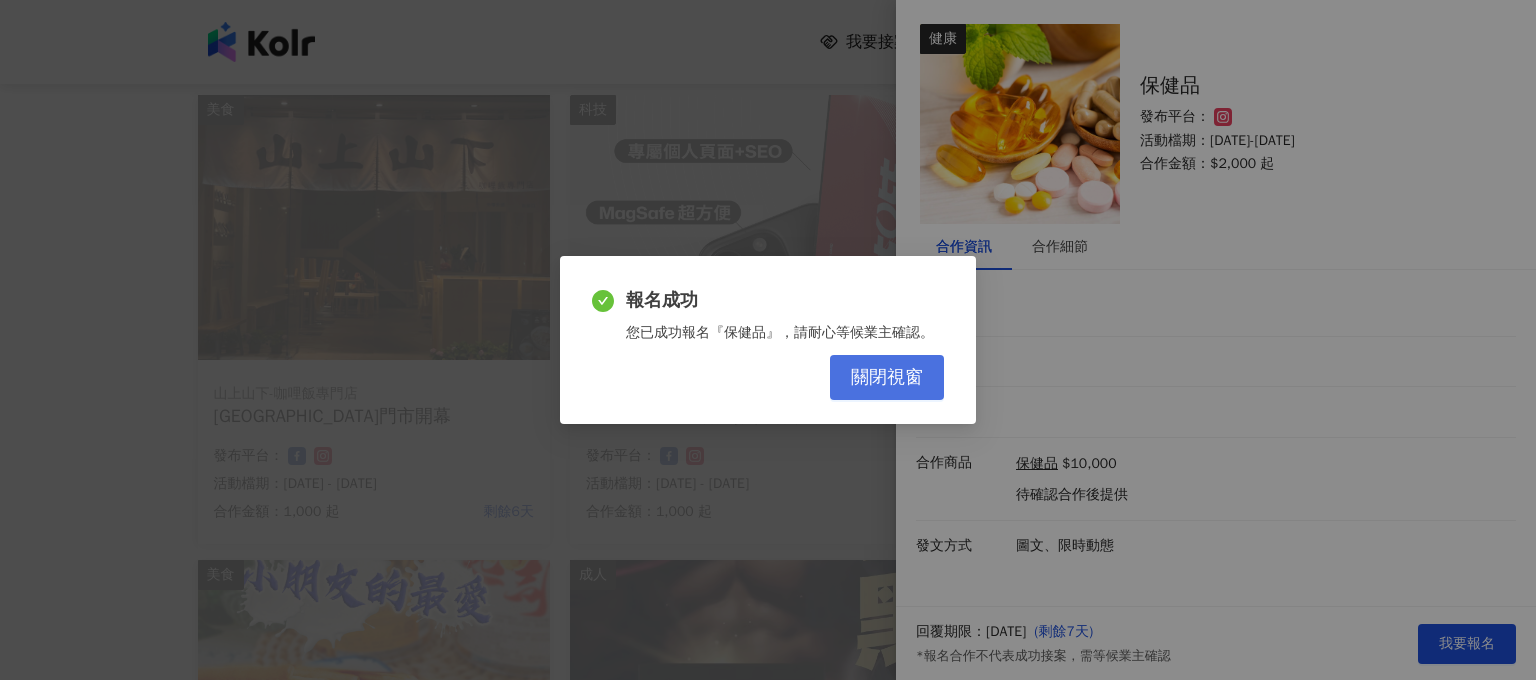 click on "關閉視窗" at bounding box center [887, 377] 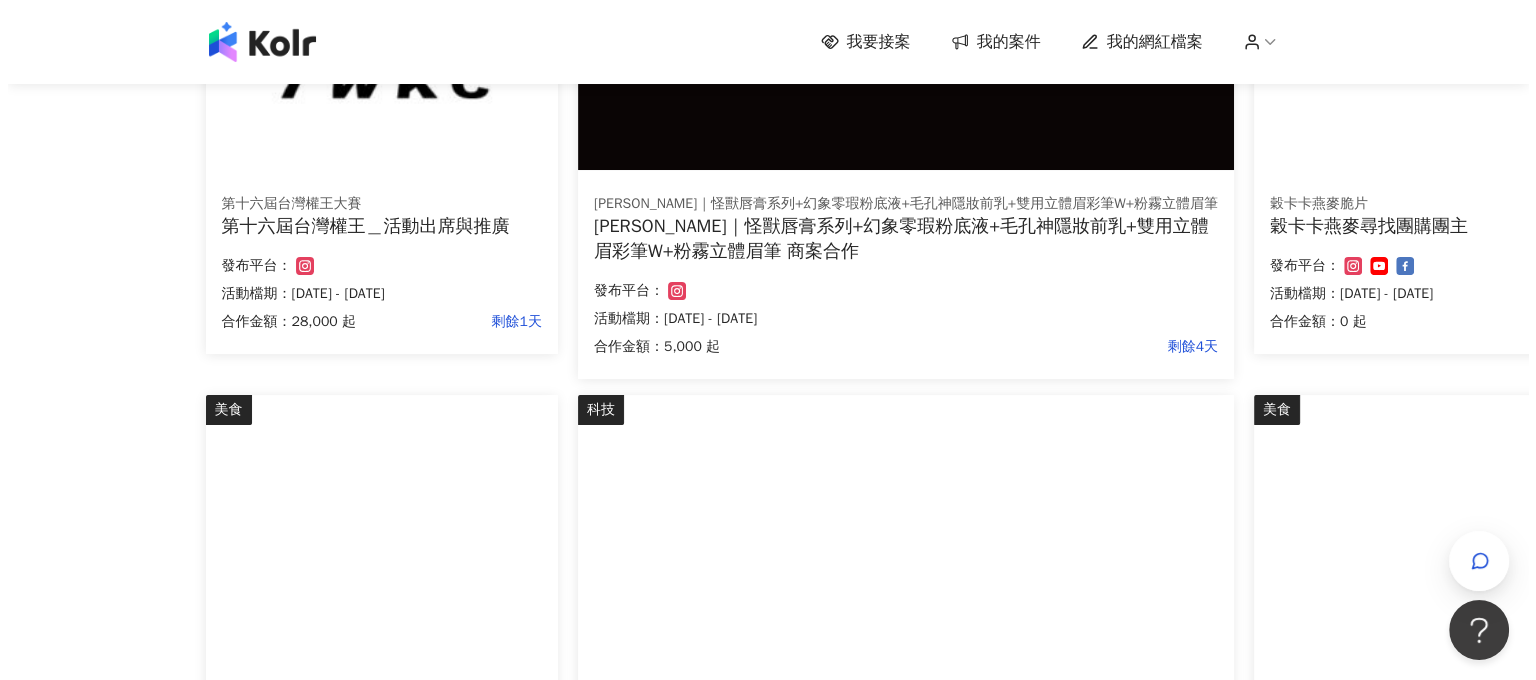 scroll, scrollTop: 200, scrollLeft: 13, axis: both 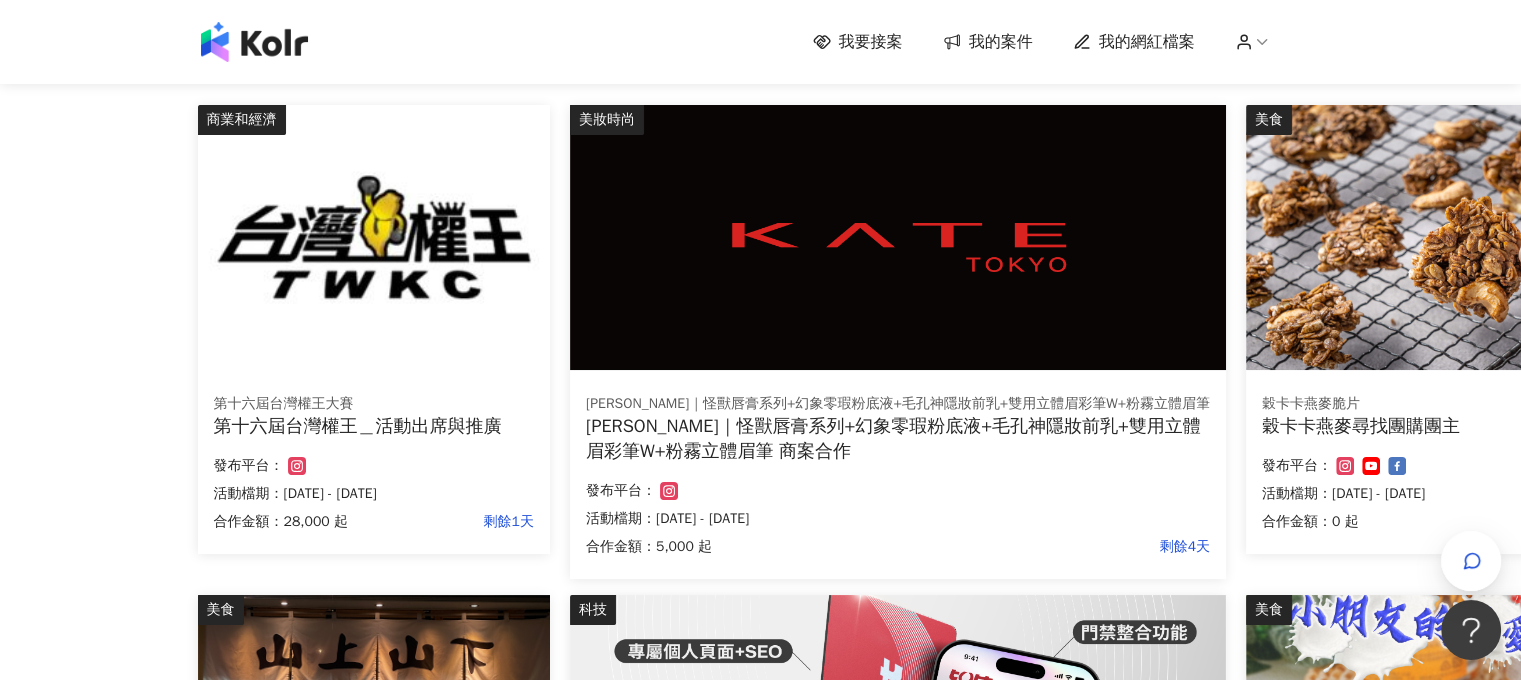 click on "[PERSON_NAME]｜怪獸唇膏系列+幻象零瑕粉底液+毛孔神隱妝前乳+雙用立體眉彩筆W+粉霧立體眉筆 商案合作" at bounding box center (898, 439) 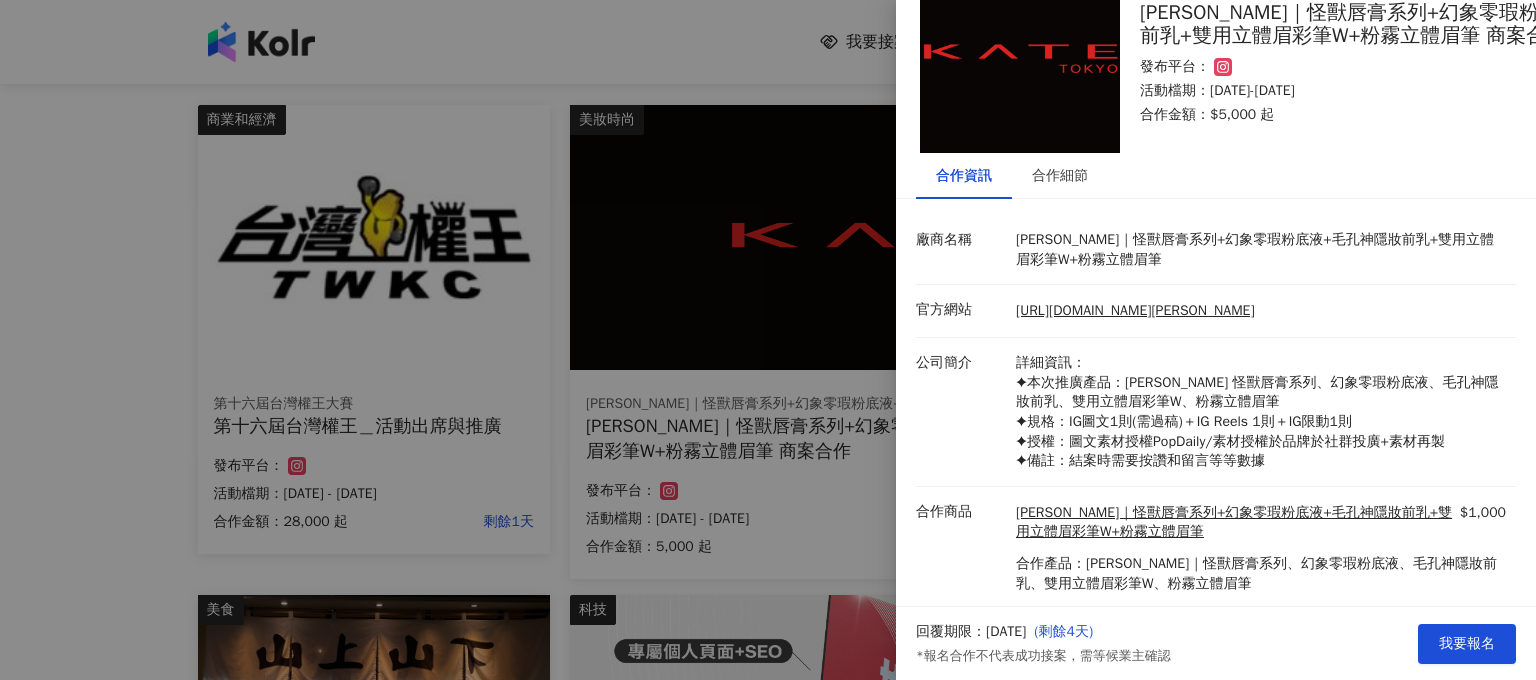scroll, scrollTop: 137, scrollLeft: 0, axis: vertical 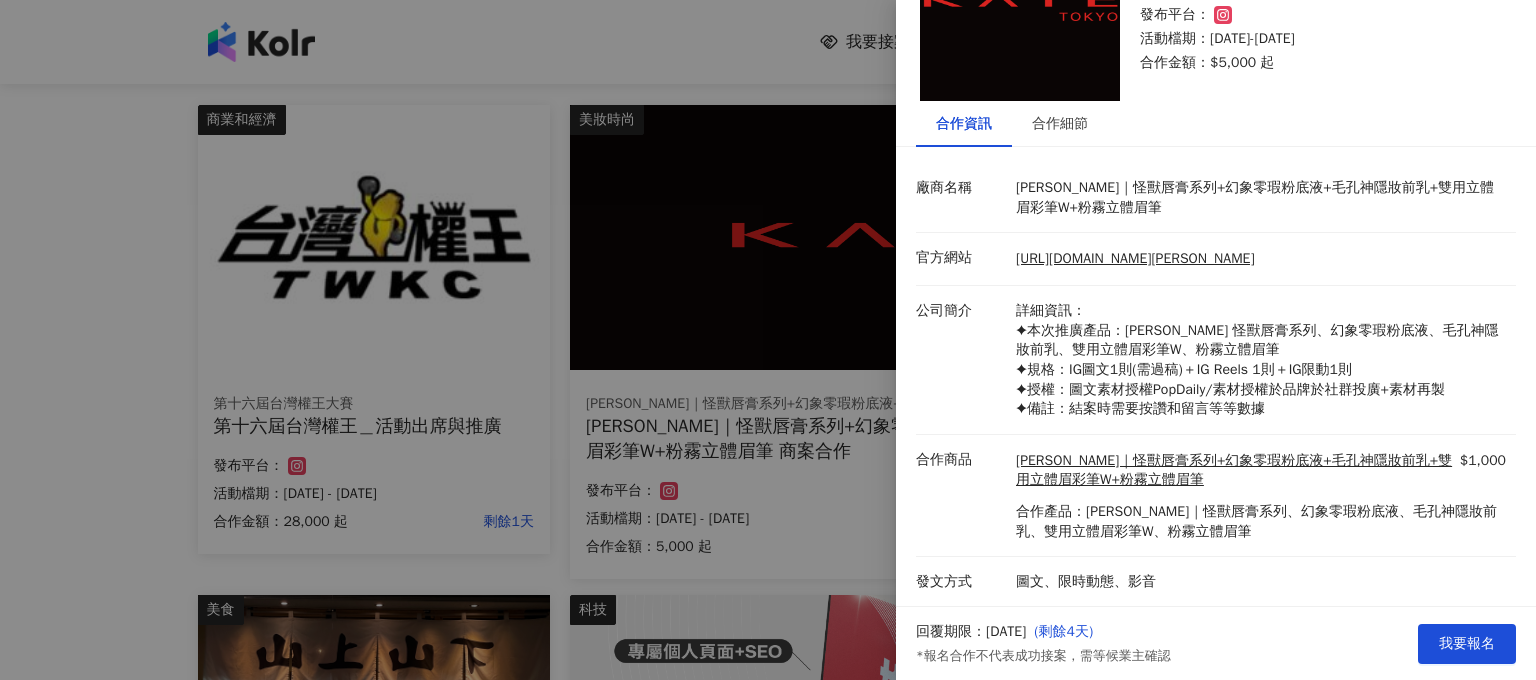 click at bounding box center (768, 340) 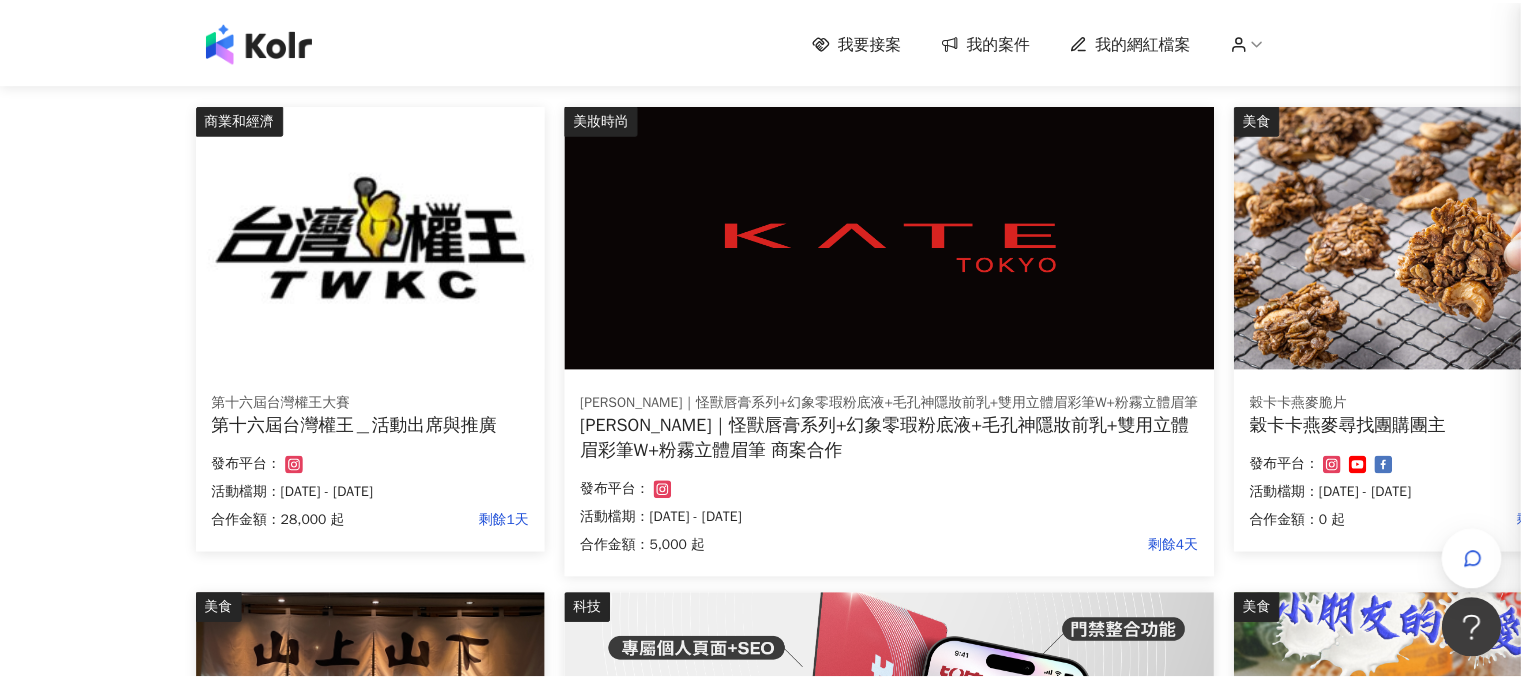 scroll, scrollTop: 0, scrollLeft: 0, axis: both 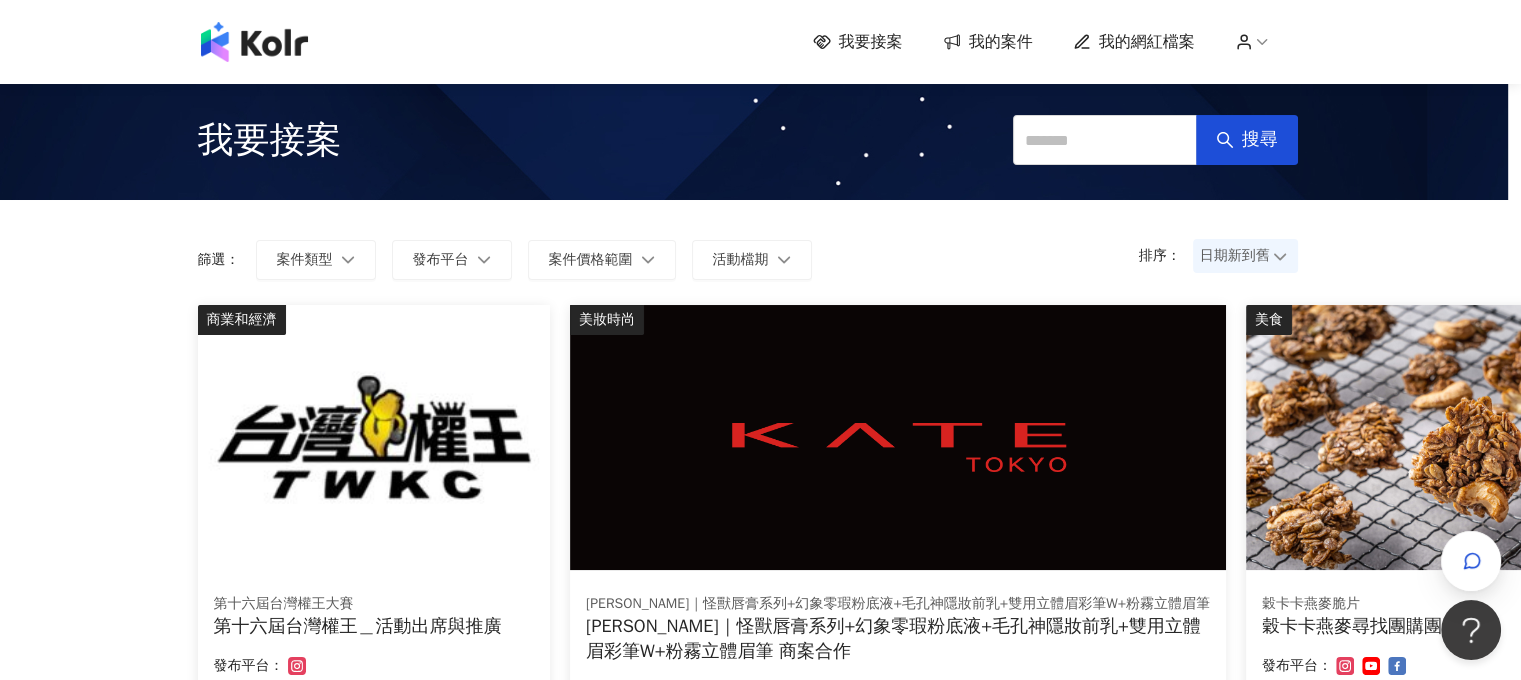 click on "我的網紅檔案" at bounding box center [1147, 42] 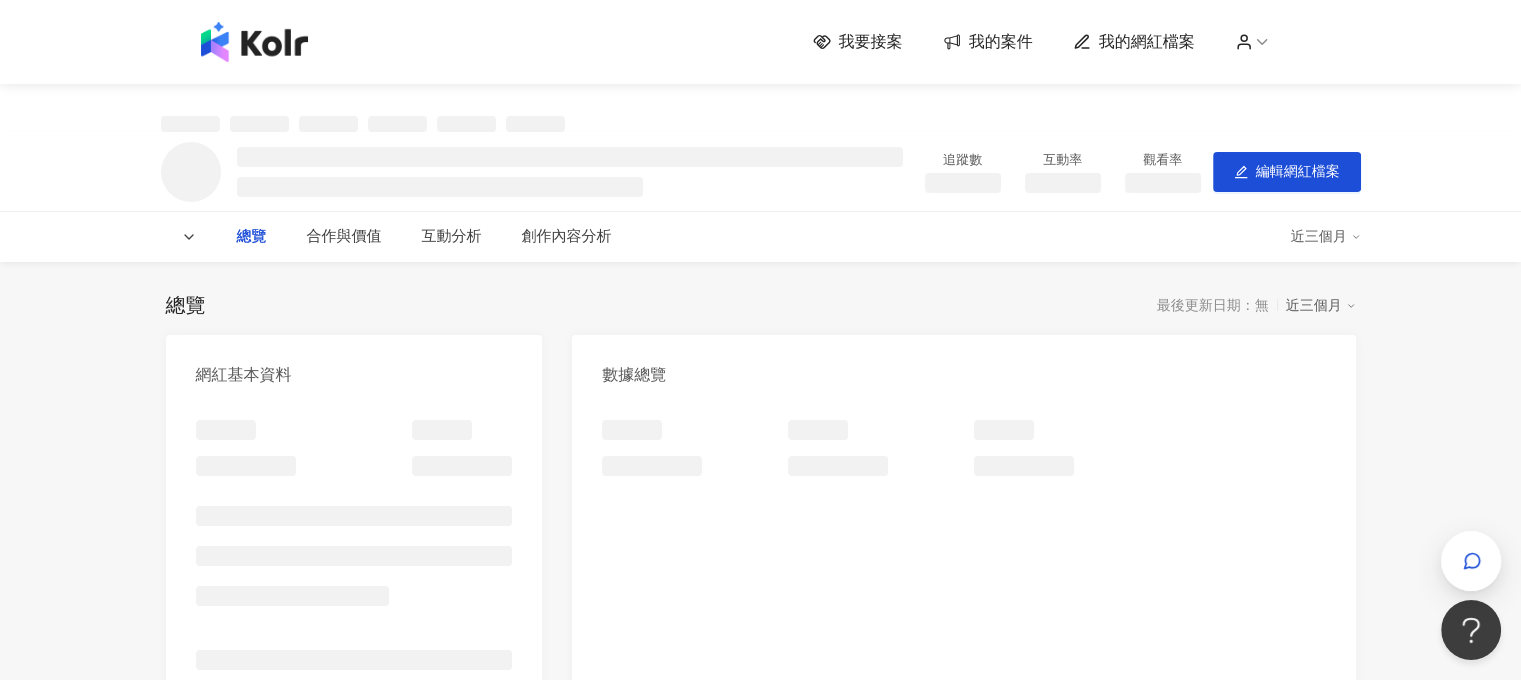 scroll, scrollTop: 0, scrollLeft: 0, axis: both 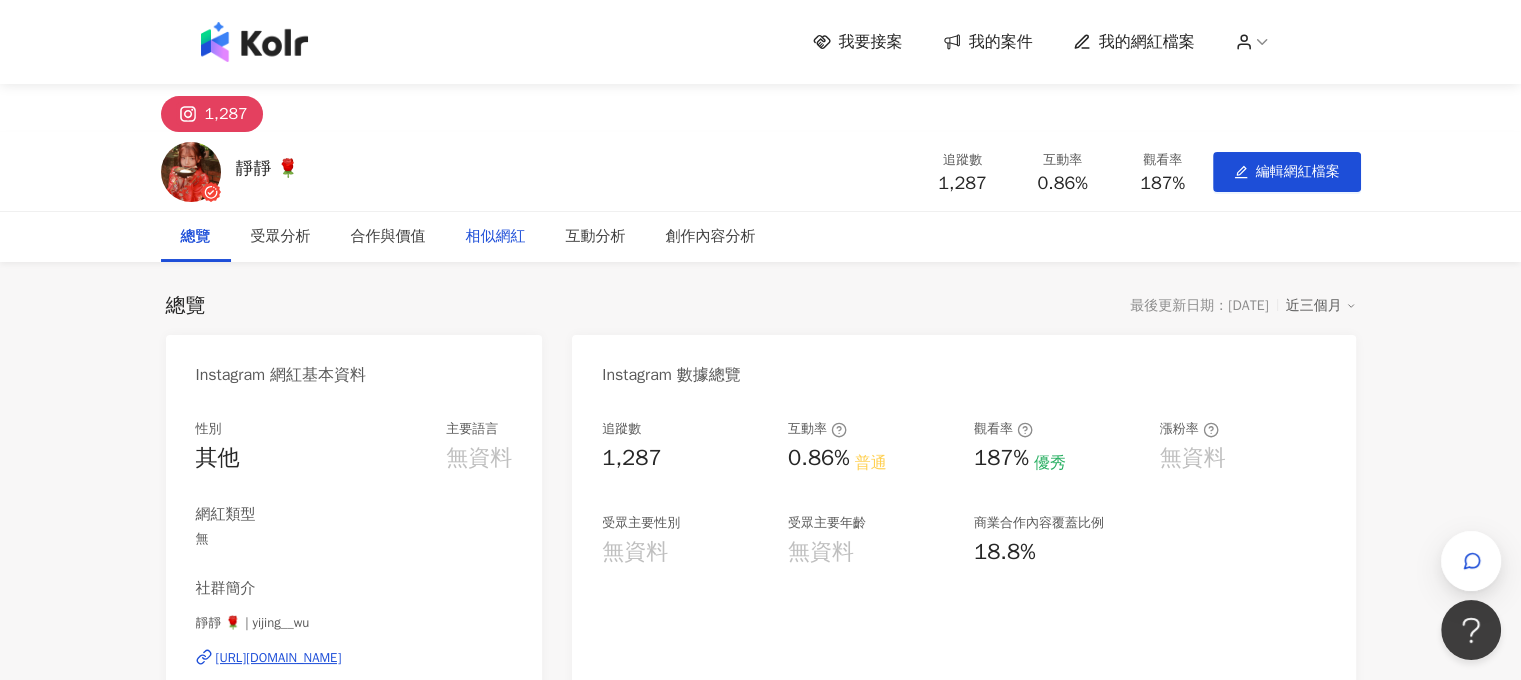 click on "相似網紅" at bounding box center (496, 237) 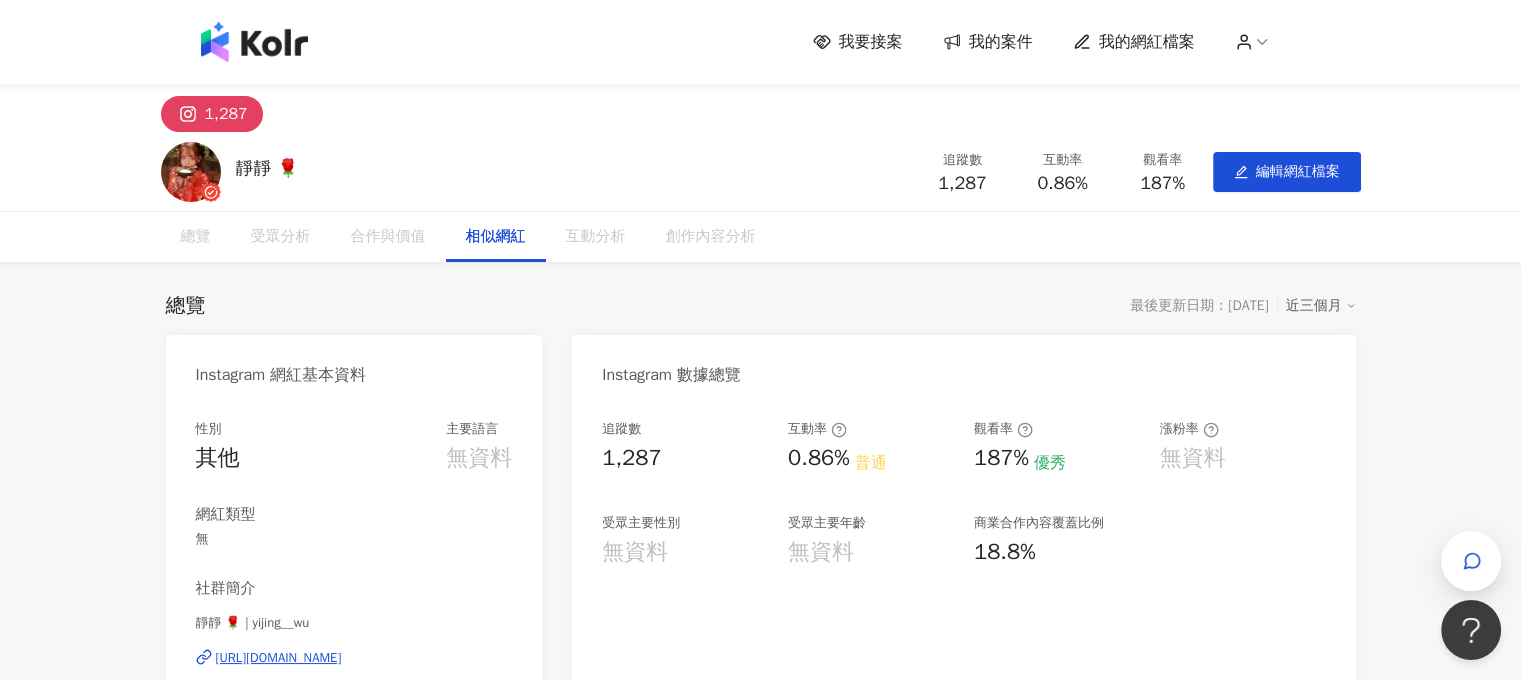 scroll, scrollTop: 2320, scrollLeft: 0, axis: vertical 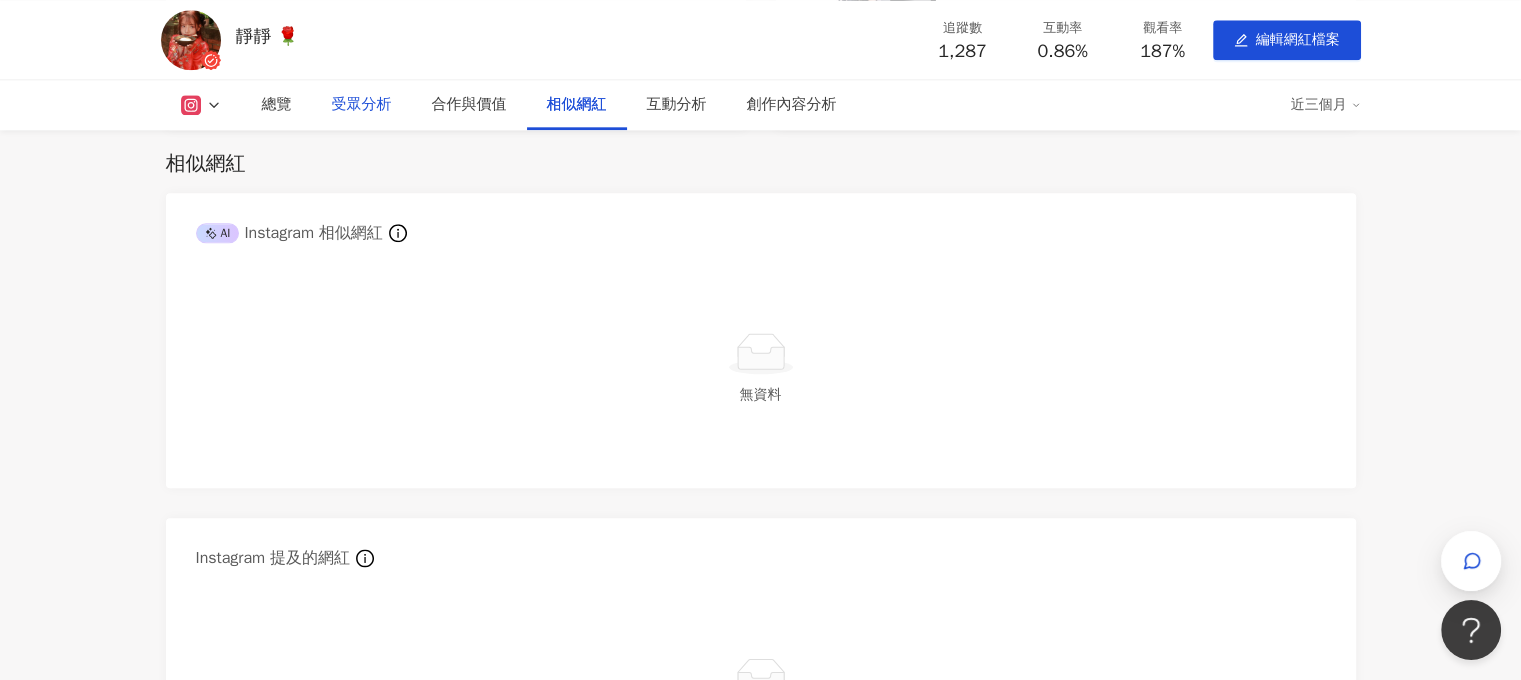 click on "受眾分析" at bounding box center [362, 105] 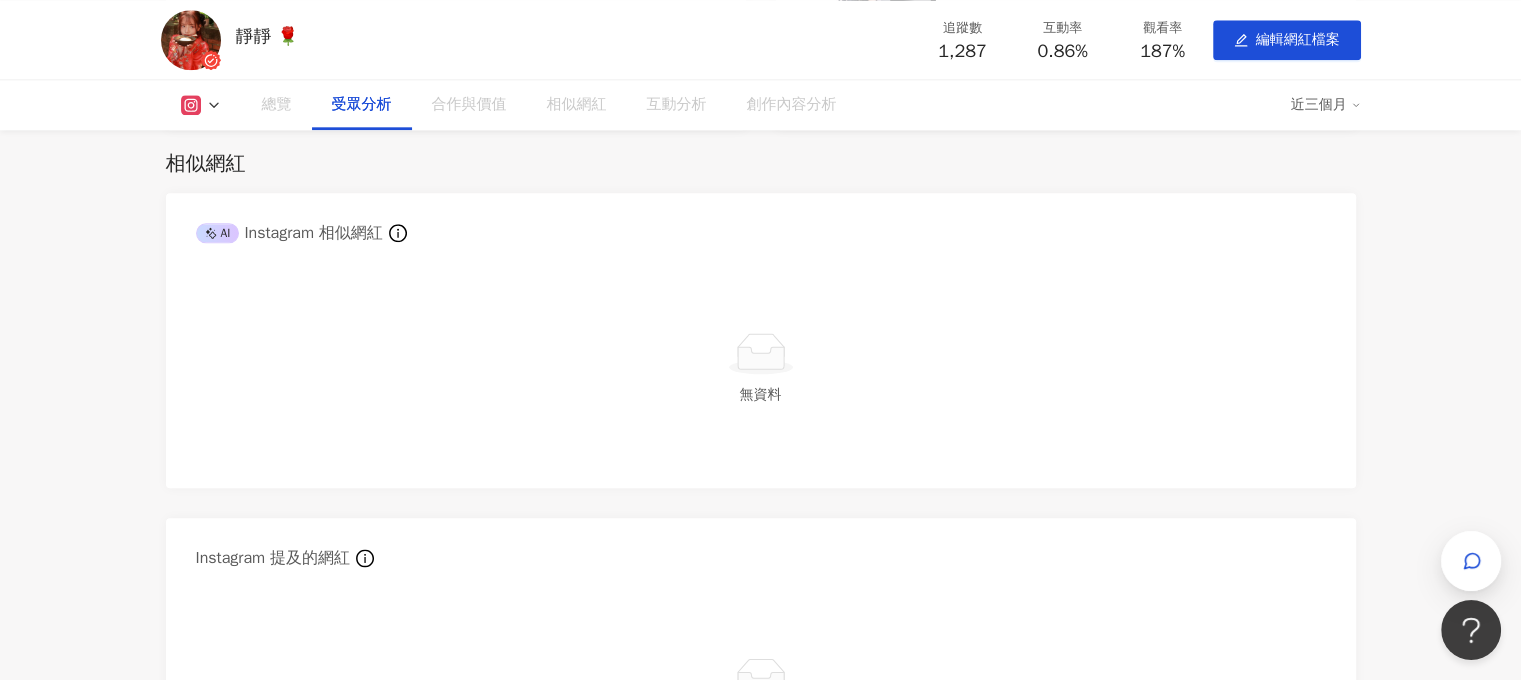 scroll, scrollTop: 1331, scrollLeft: 0, axis: vertical 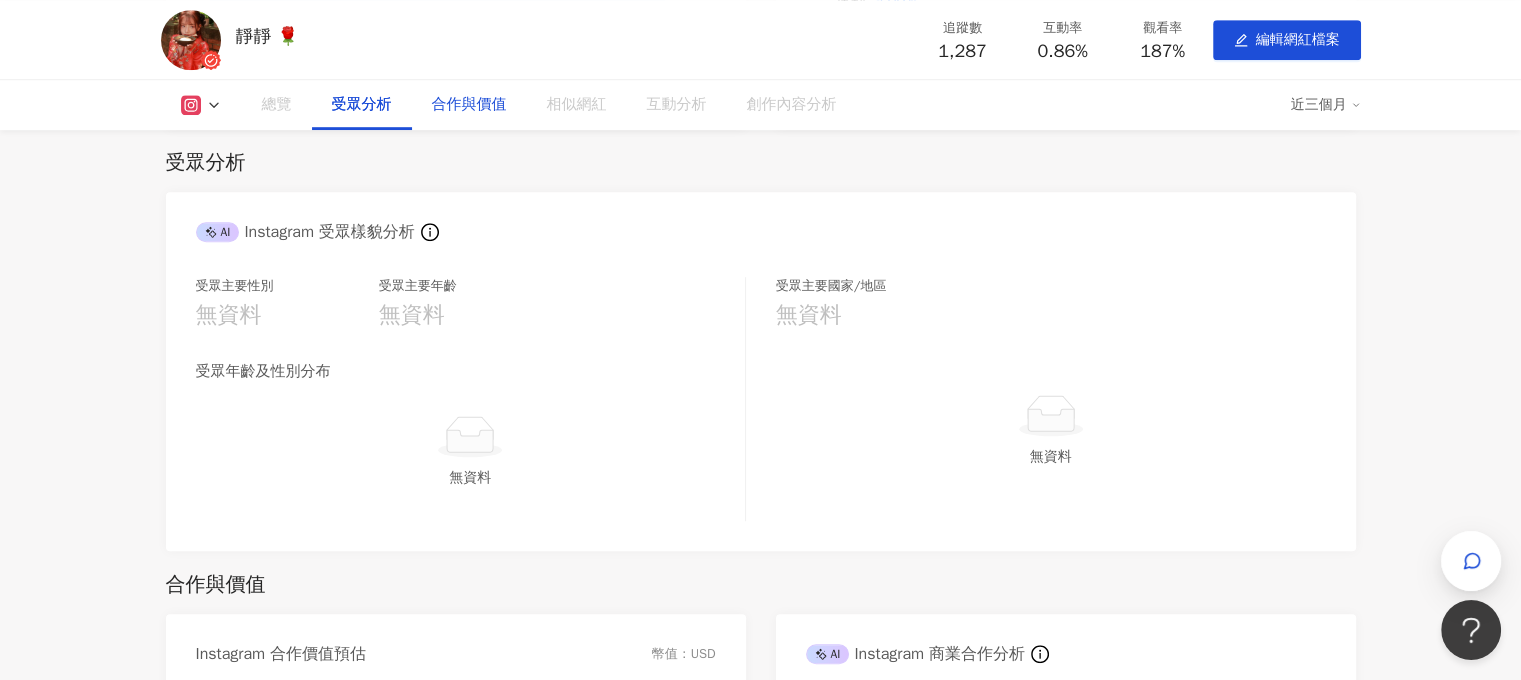 click on "合作與價值" at bounding box center (469, 105) 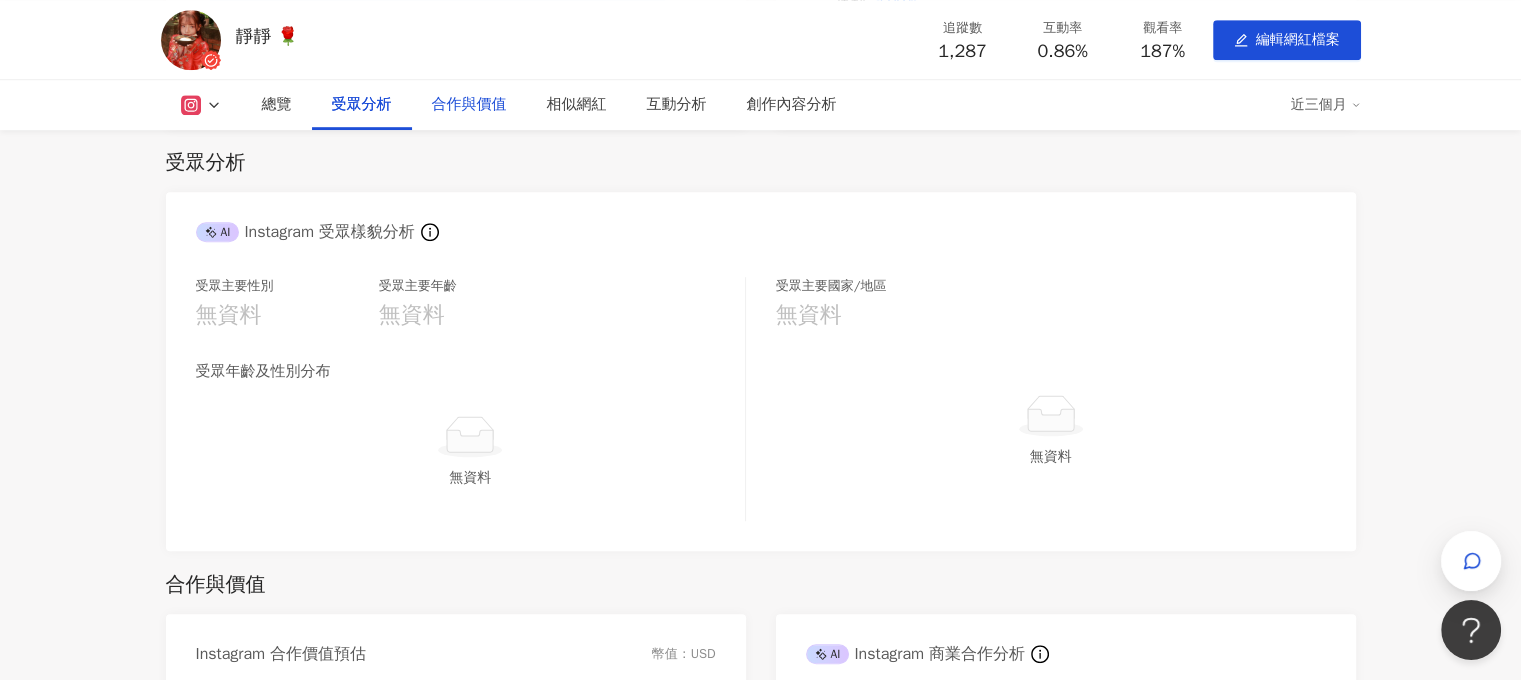 click on "合作與價值" at bounding box center [469, 105] 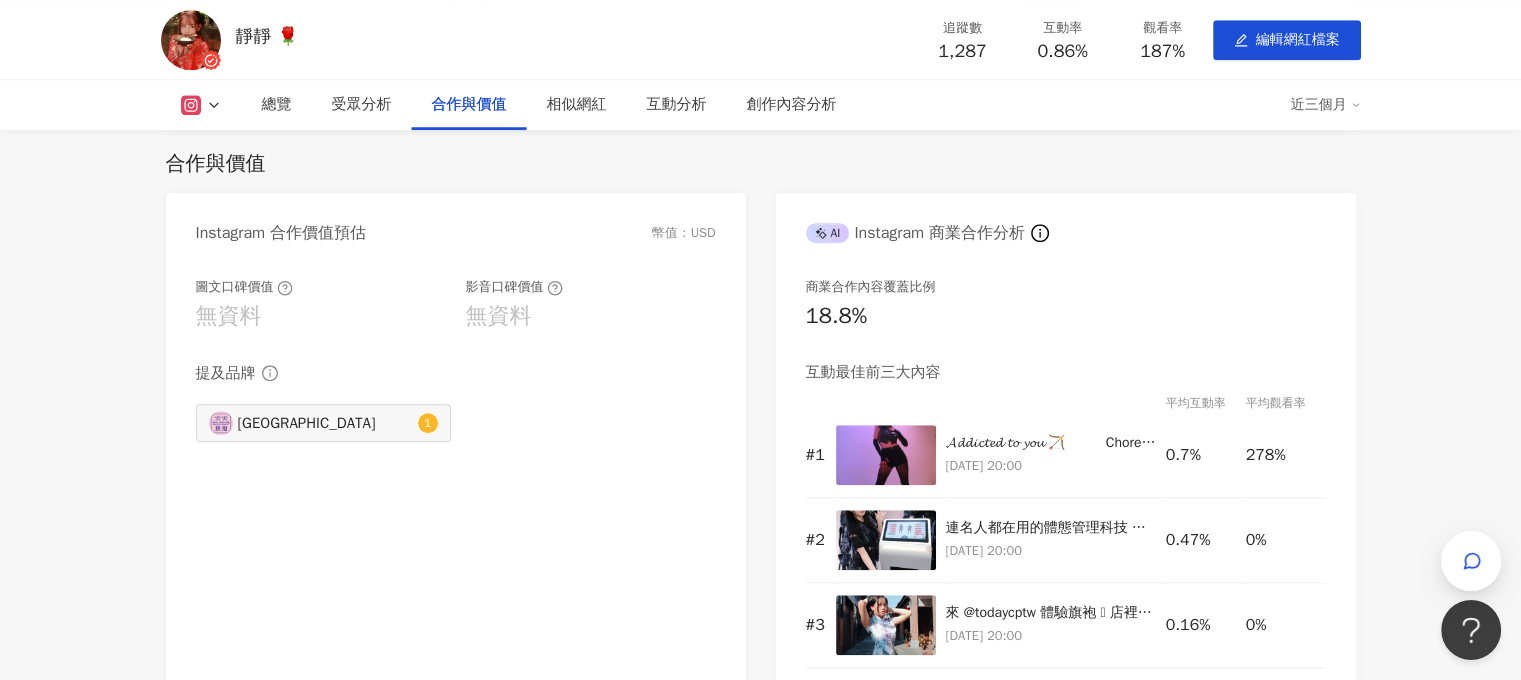 scroll, scrollTop: 1952, scrollLeft: 0, axis: vertical 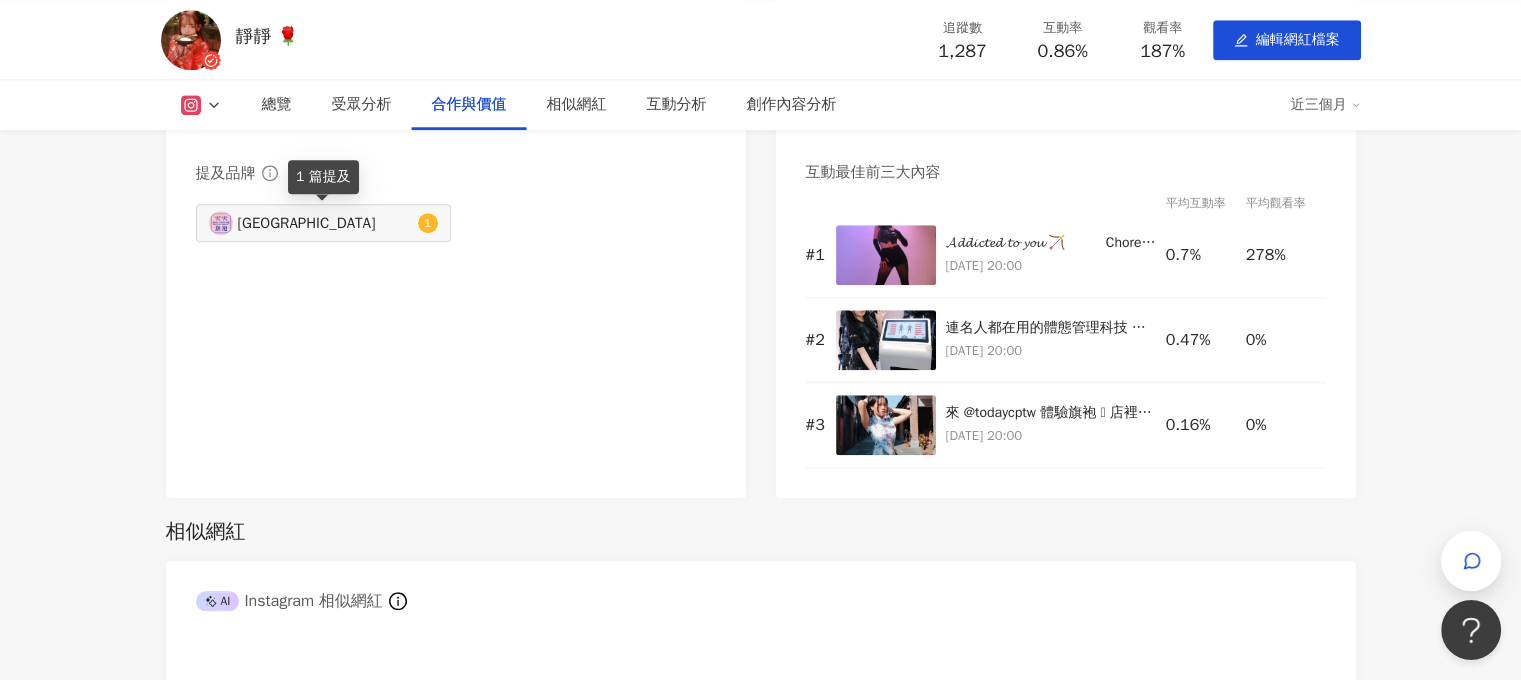 click on "[GEOGRAPHIC_DATA]" at bounding box center (325, 223) 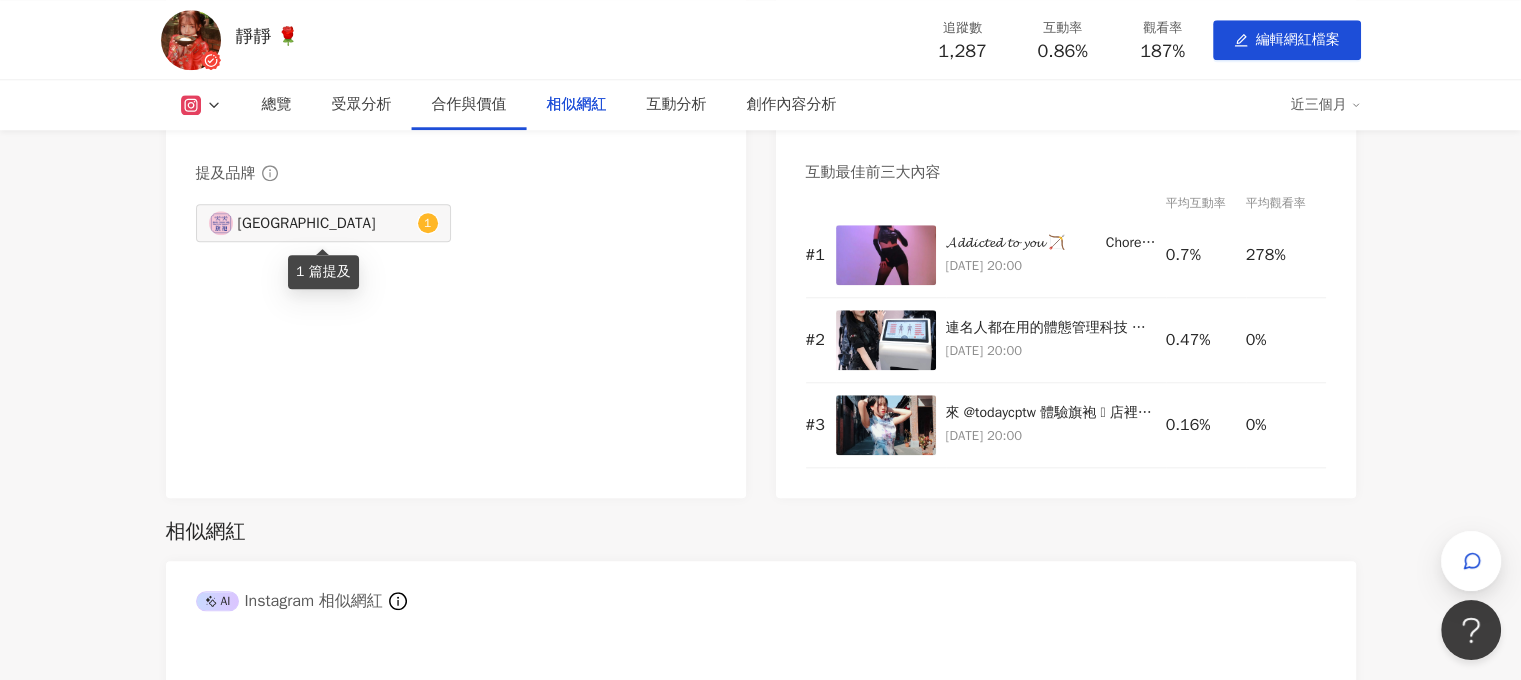 type on "*********" 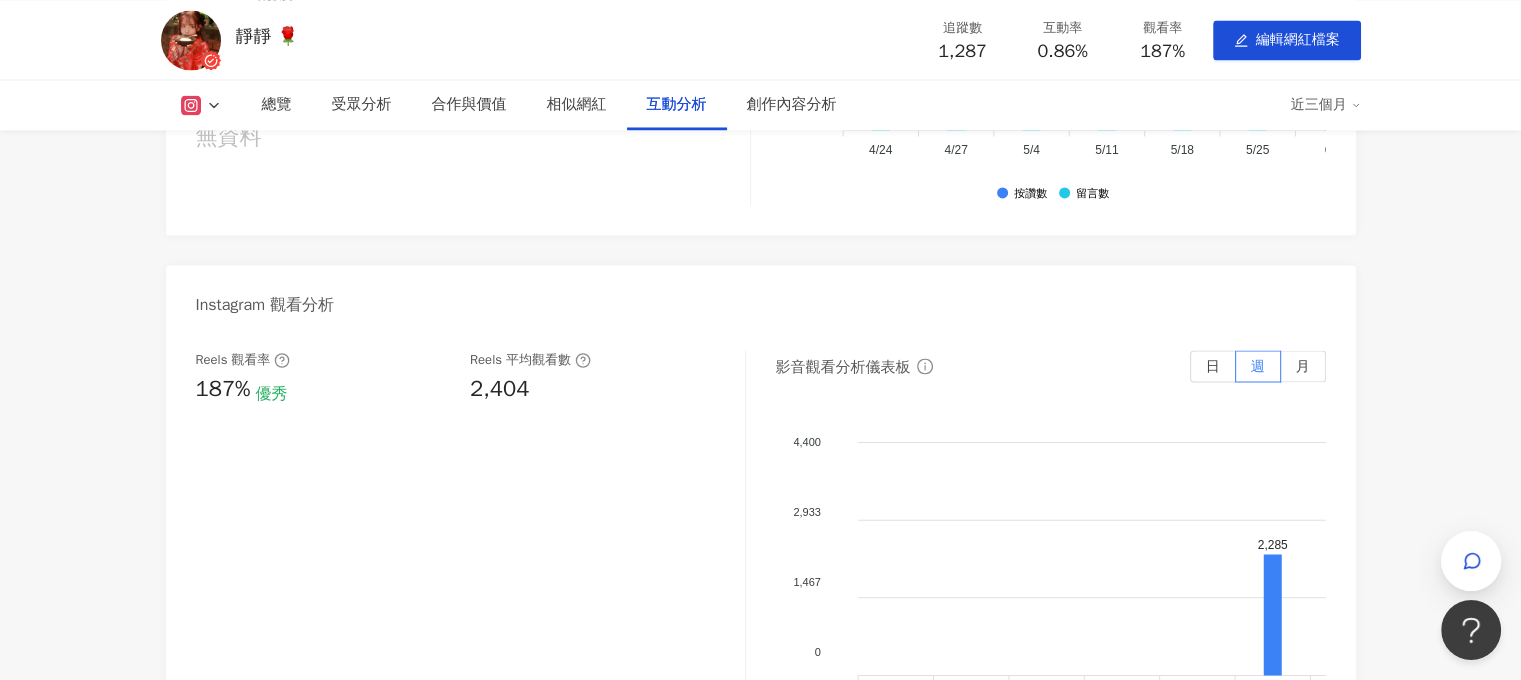 scroll, scrollTop: 3311, scrollLeft: 0, axis: vertical 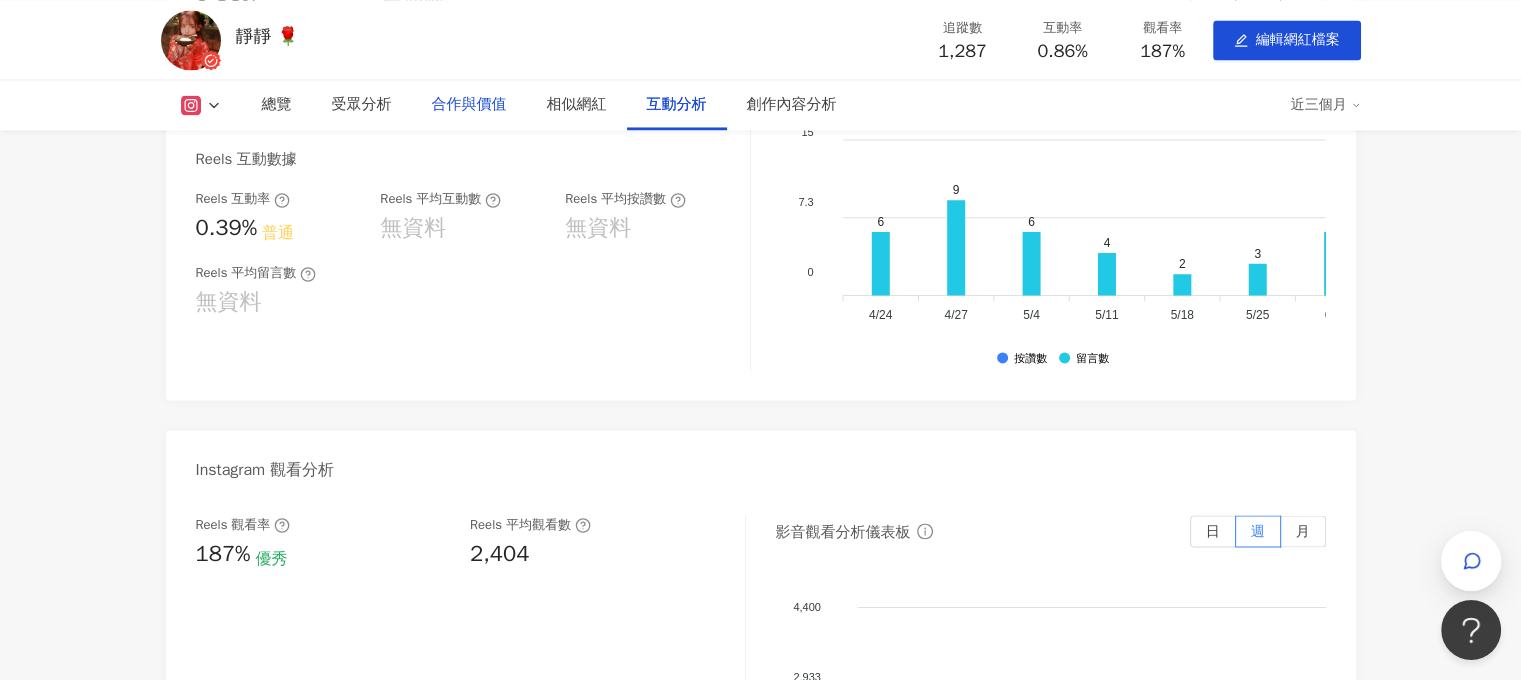 click on "合作與價值" at bounding box center [469, 105] 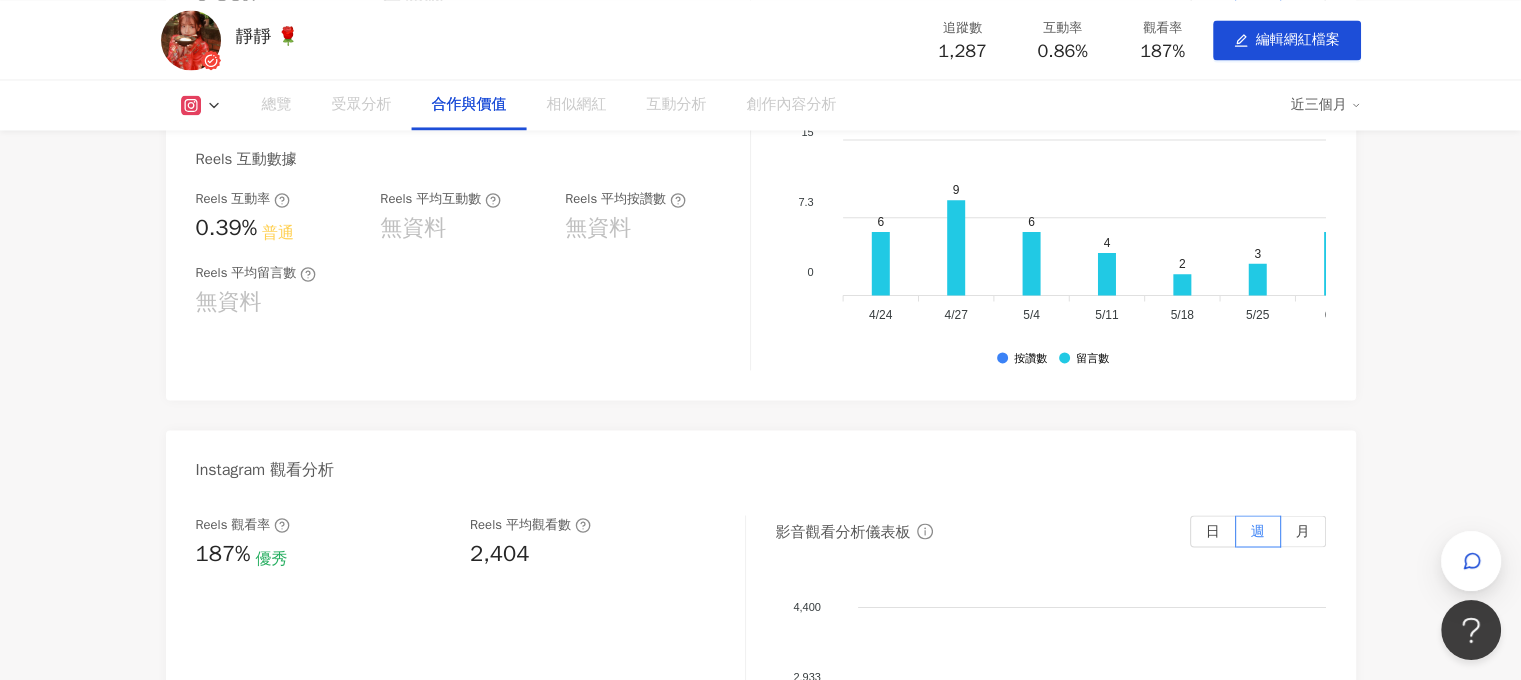 scroll, scrollTop: 1752, scrollLeft: 0, axis: vertical 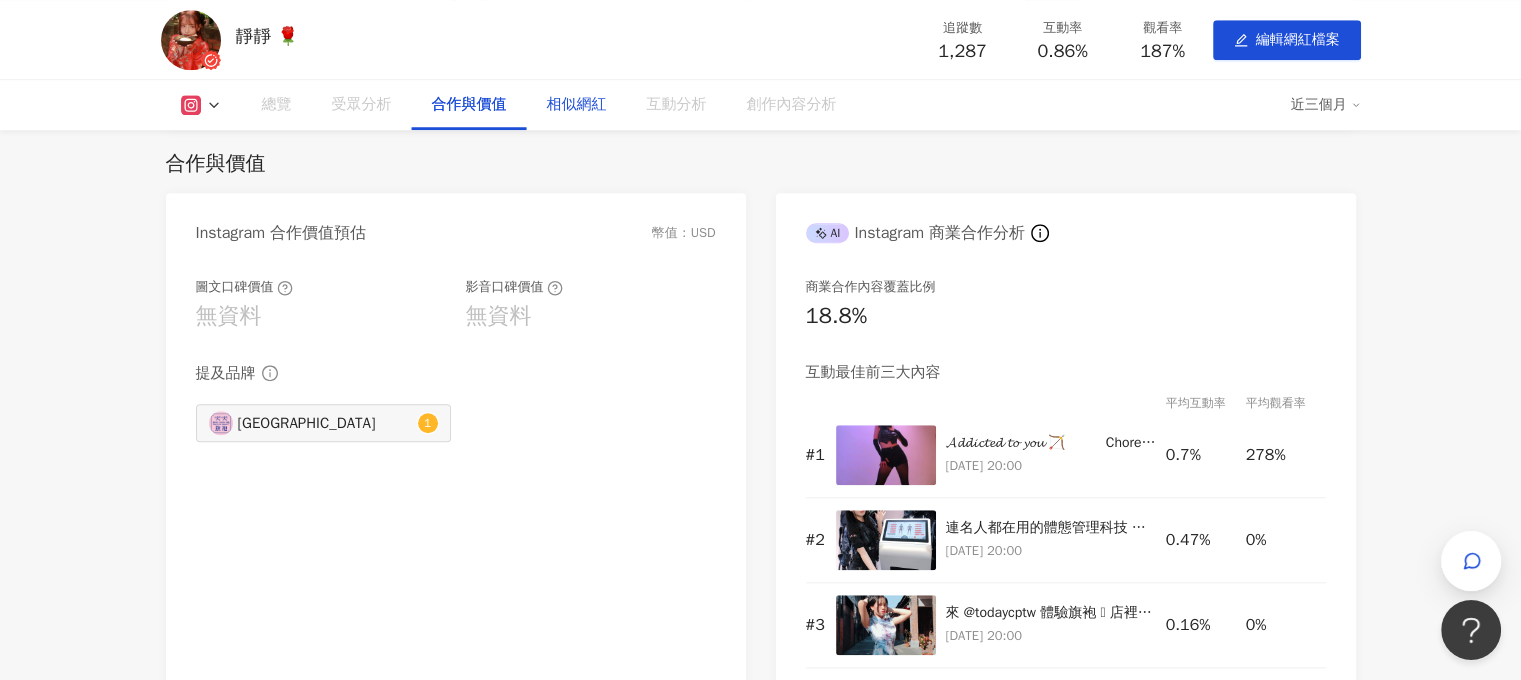 click on "相似網紅" at bounding box center [577, 105] 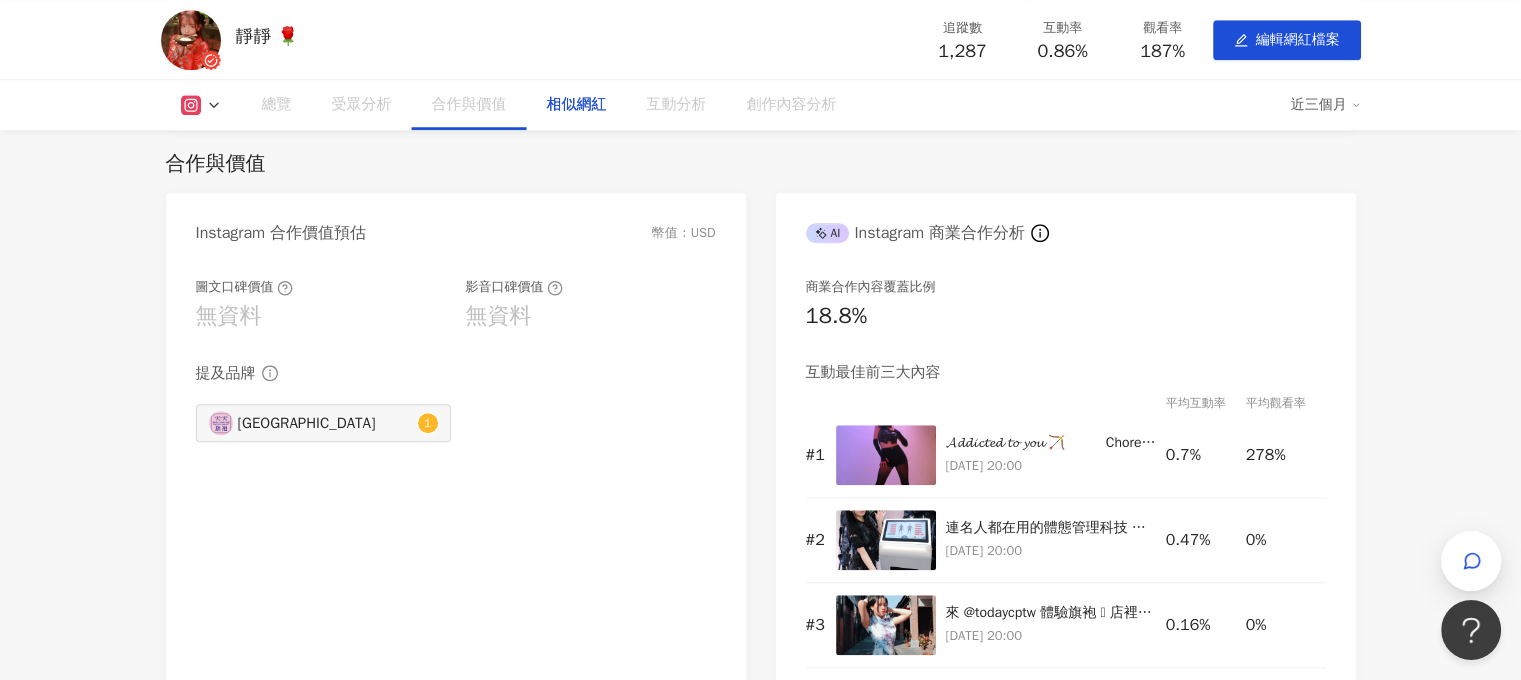 scroll, scrollTop: 2320, scrollLeft: 0, axis: vertical 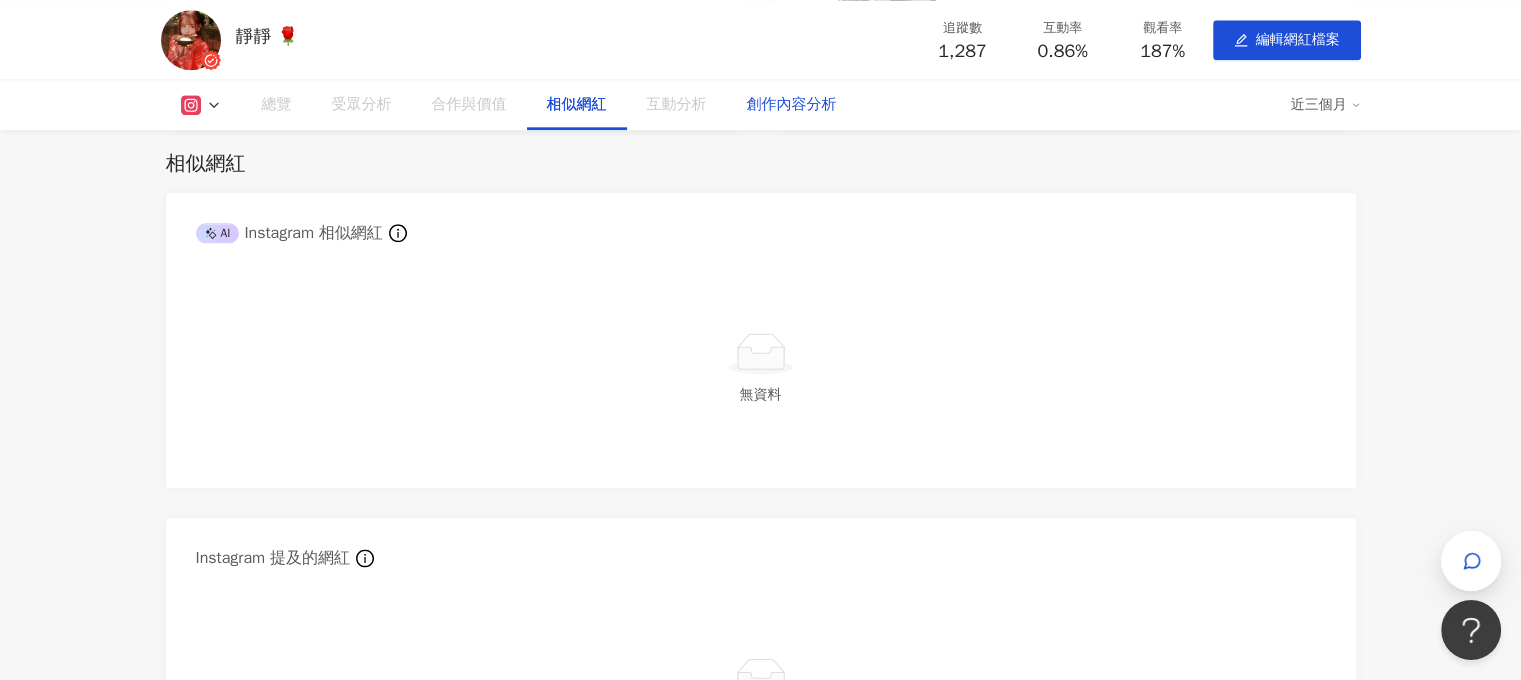 click on "創作內容分析" at bounding box center (792, 105) 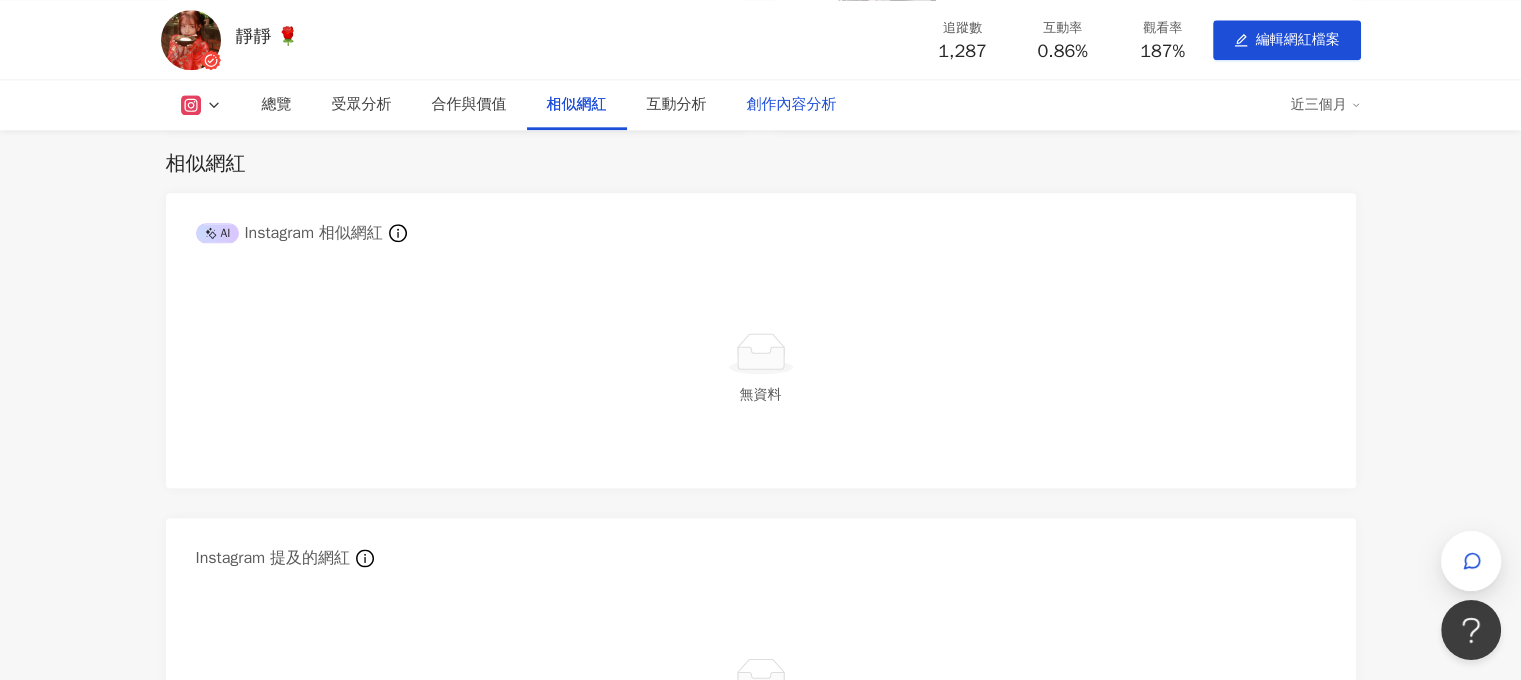 click on "創作內容分析" at bounding box center (792, 105) 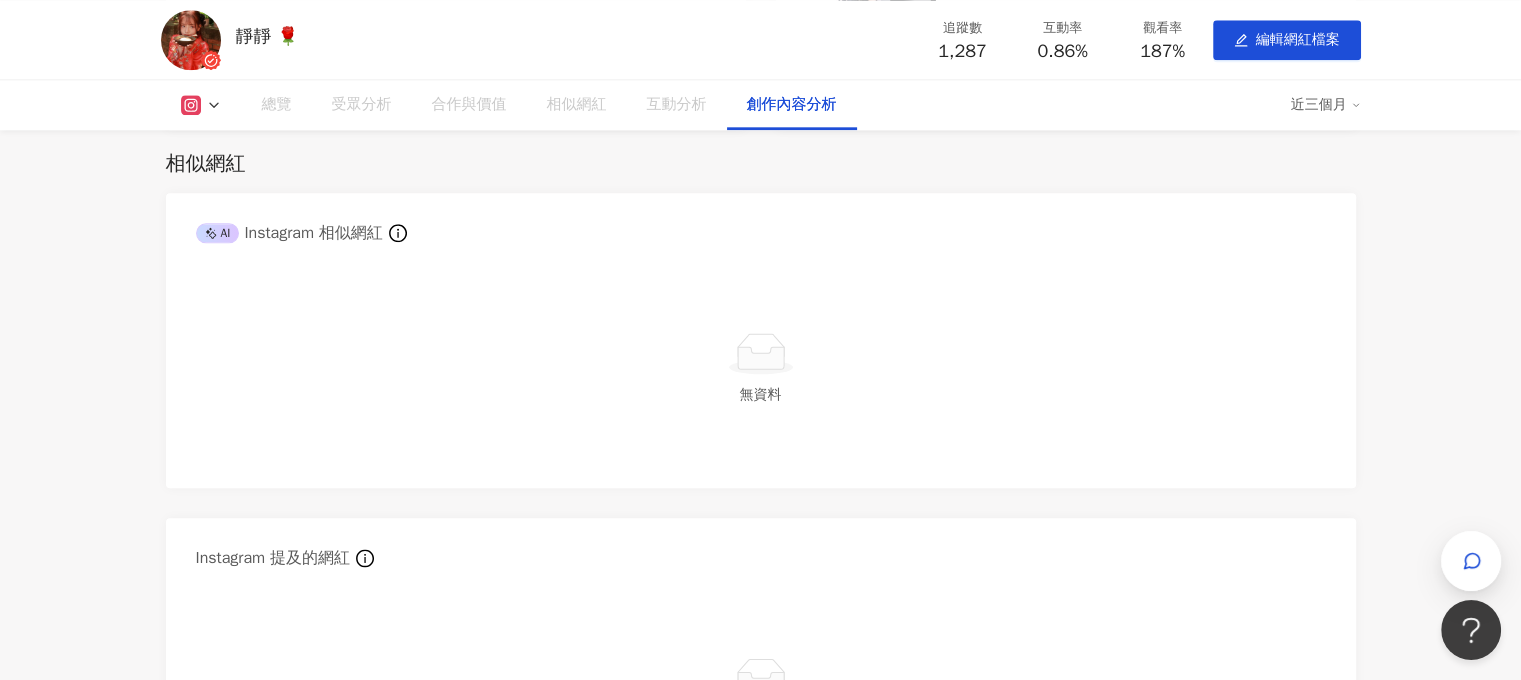 scroll, scrollTop: 4771, scrollLeft: 0, axis: vertical 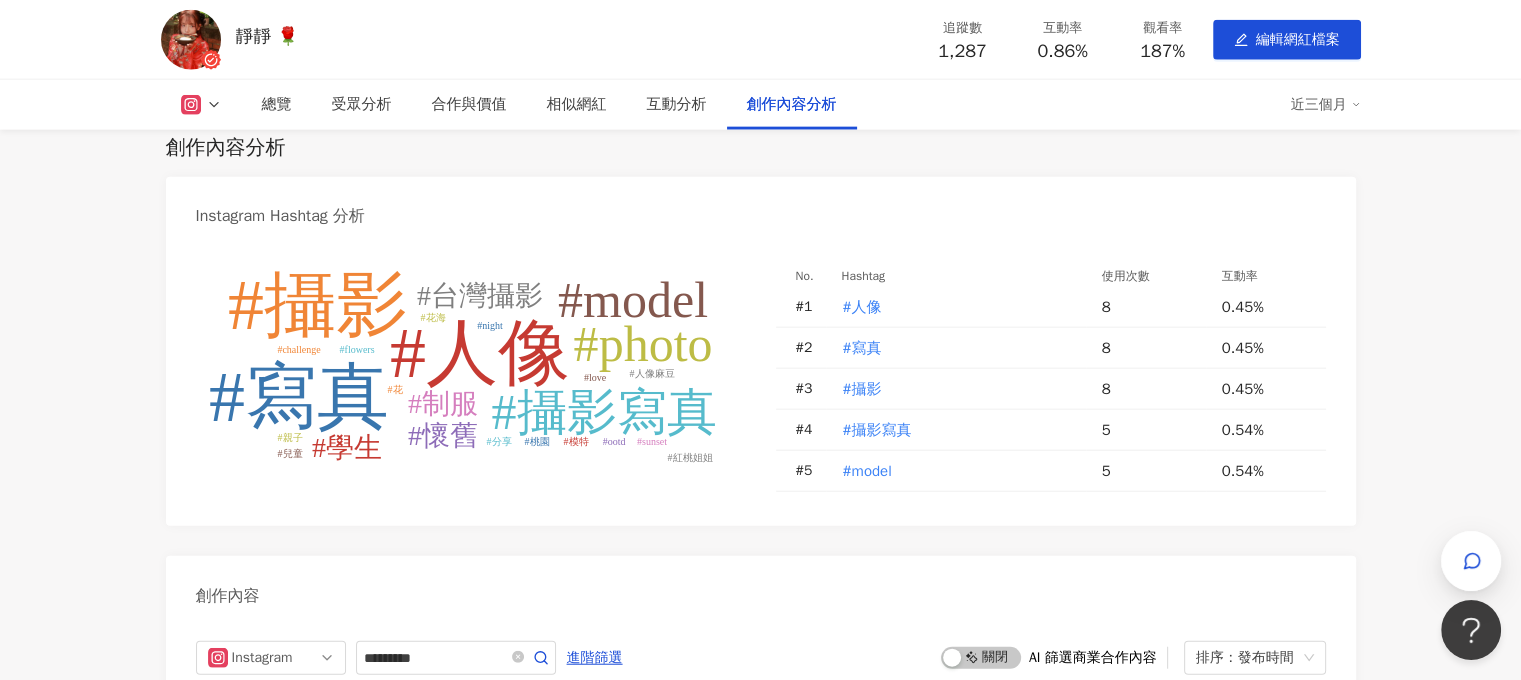 click 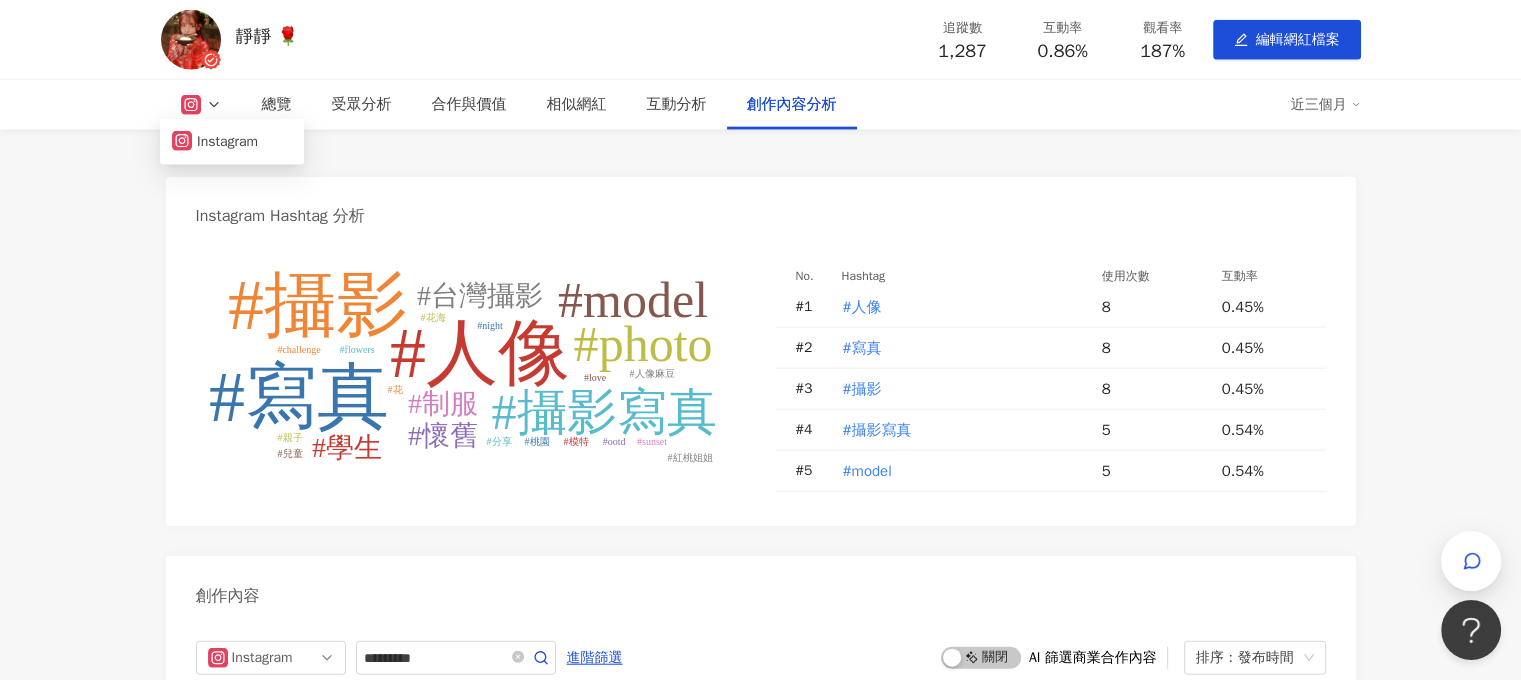 click at bounding box center [191, 40] 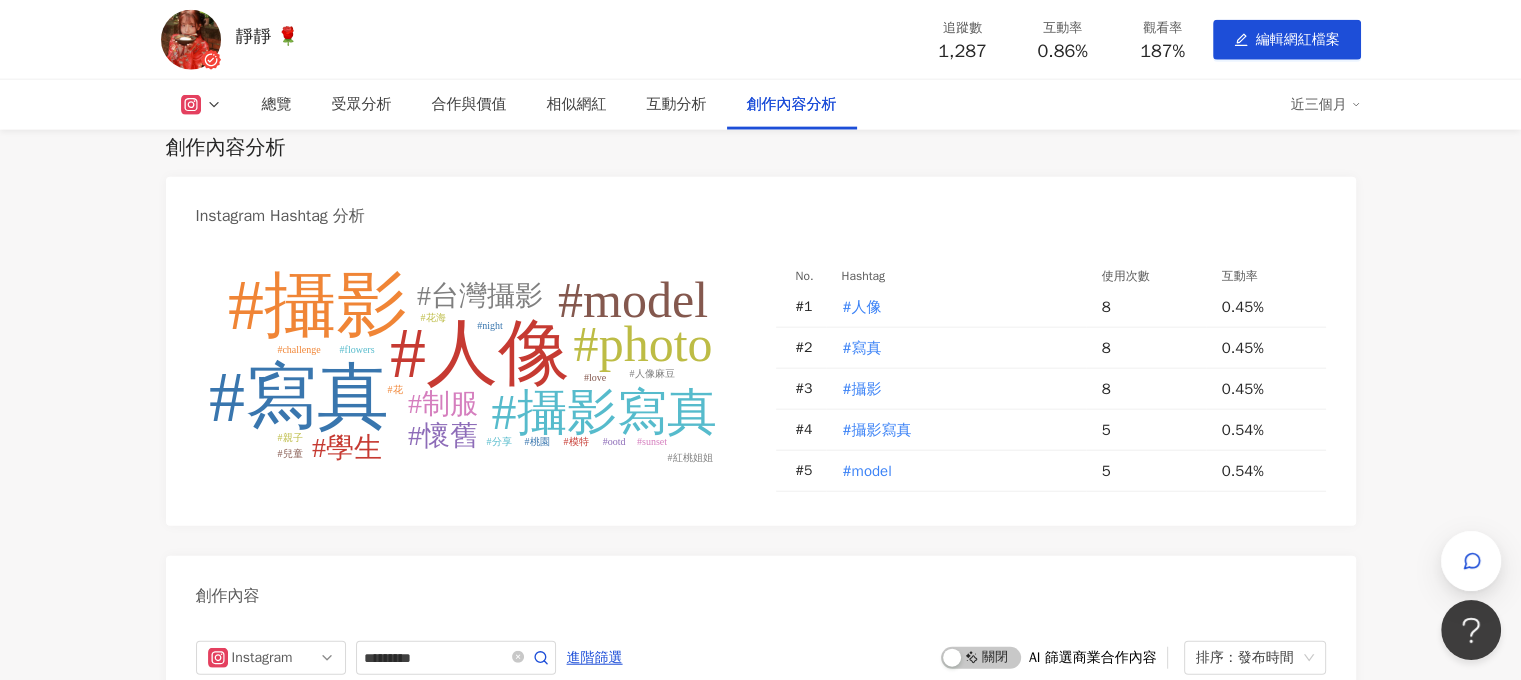 click on "靜靜 🌹 追蹤數 1,287 互動率 0.86% 觀看率 187% 編輯網紅檔案" at bounding box center (761, 39) 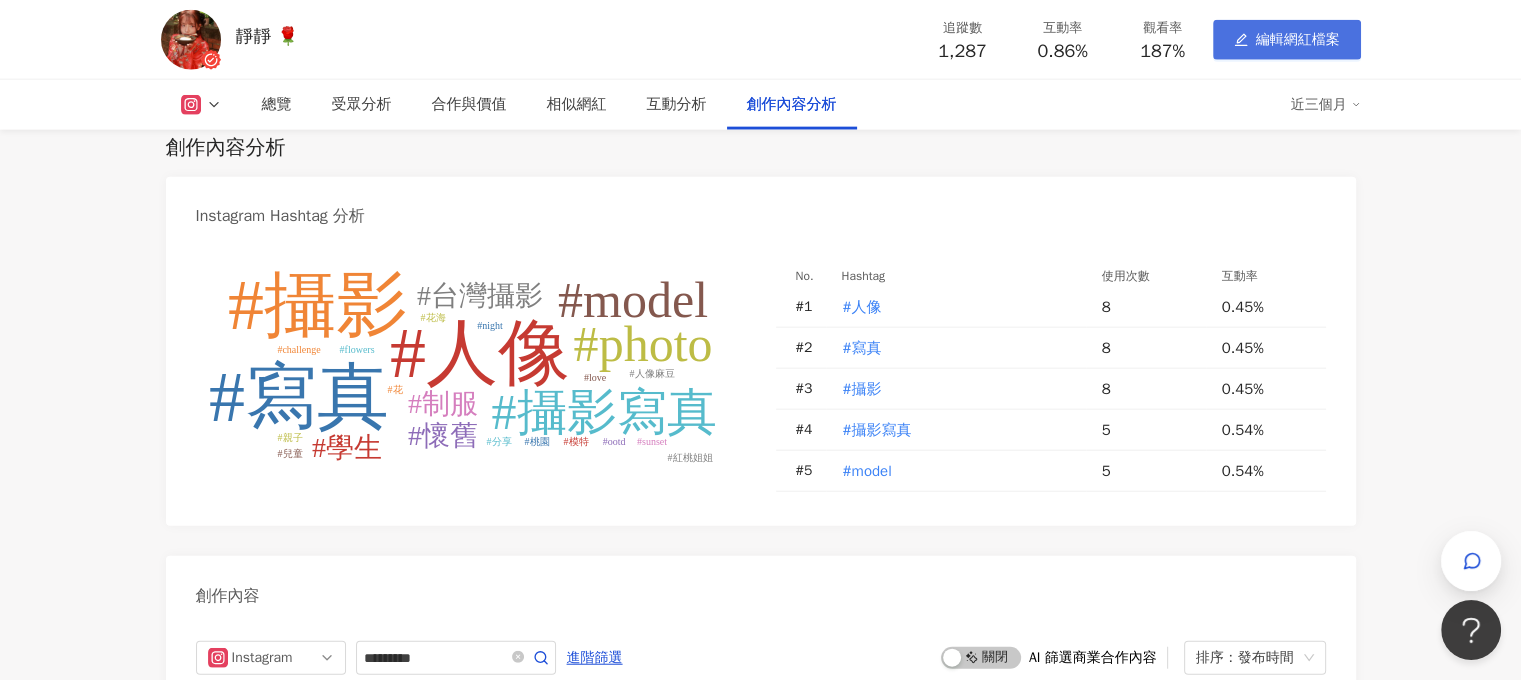click on "編輯網紅檔案" at bounding box center (1287, 40) 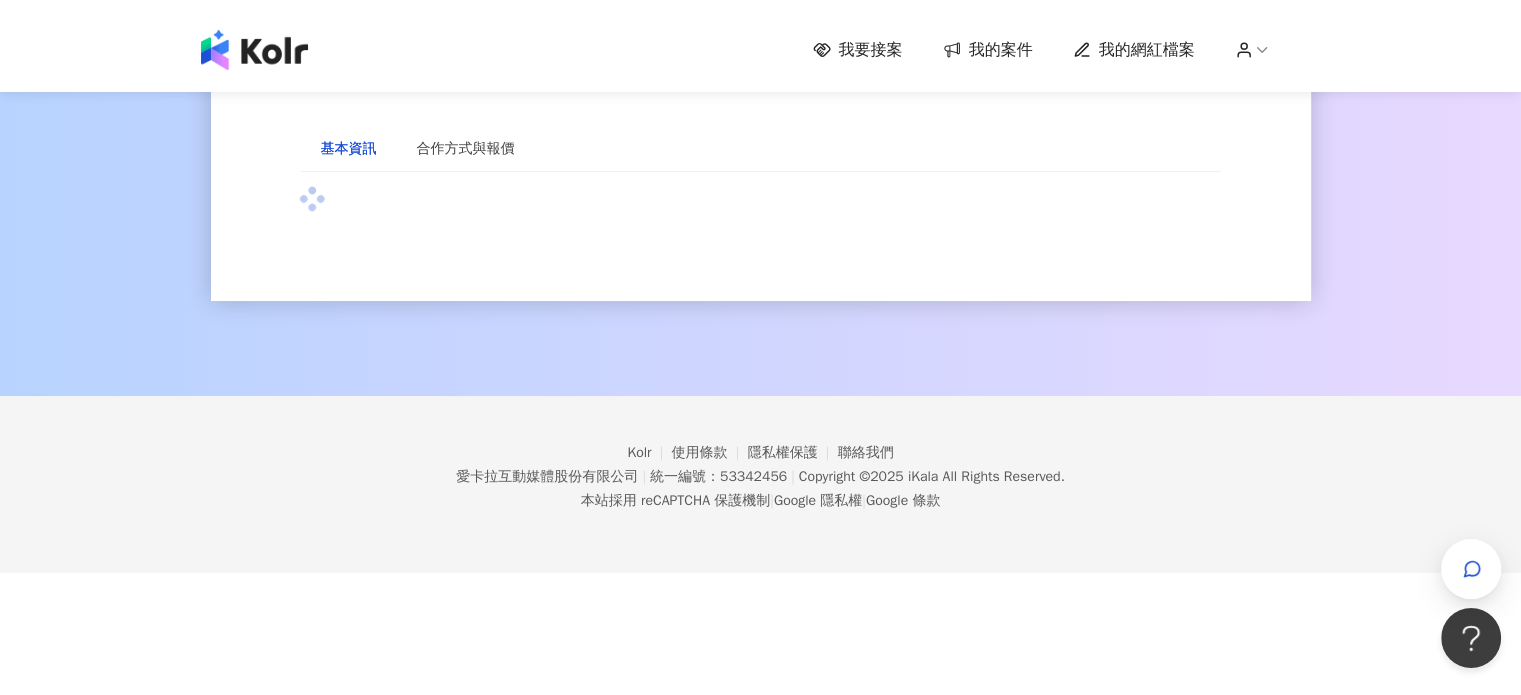 scroll, scrollTop: 0, scrollLeft: 0, axis: both 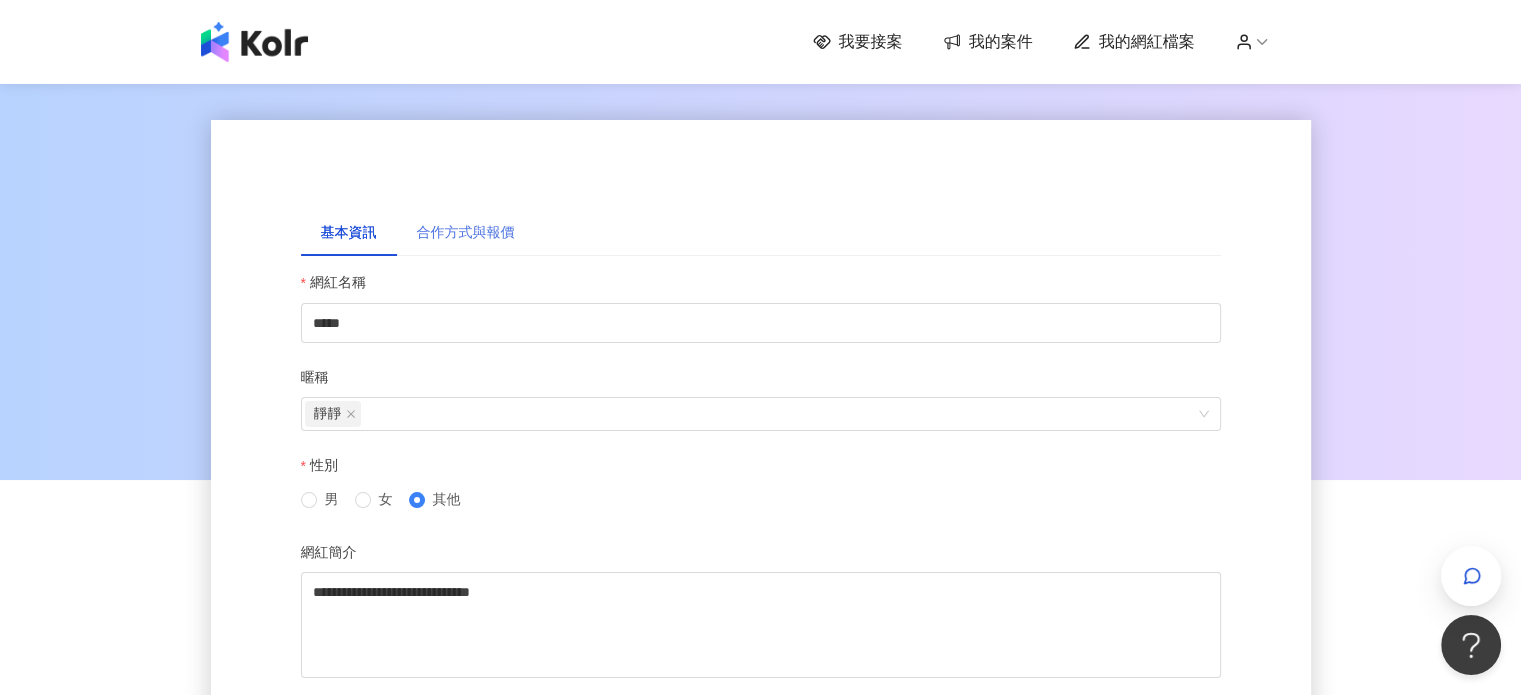 click on "合作方式與報價" at bounding box center [466, 233] 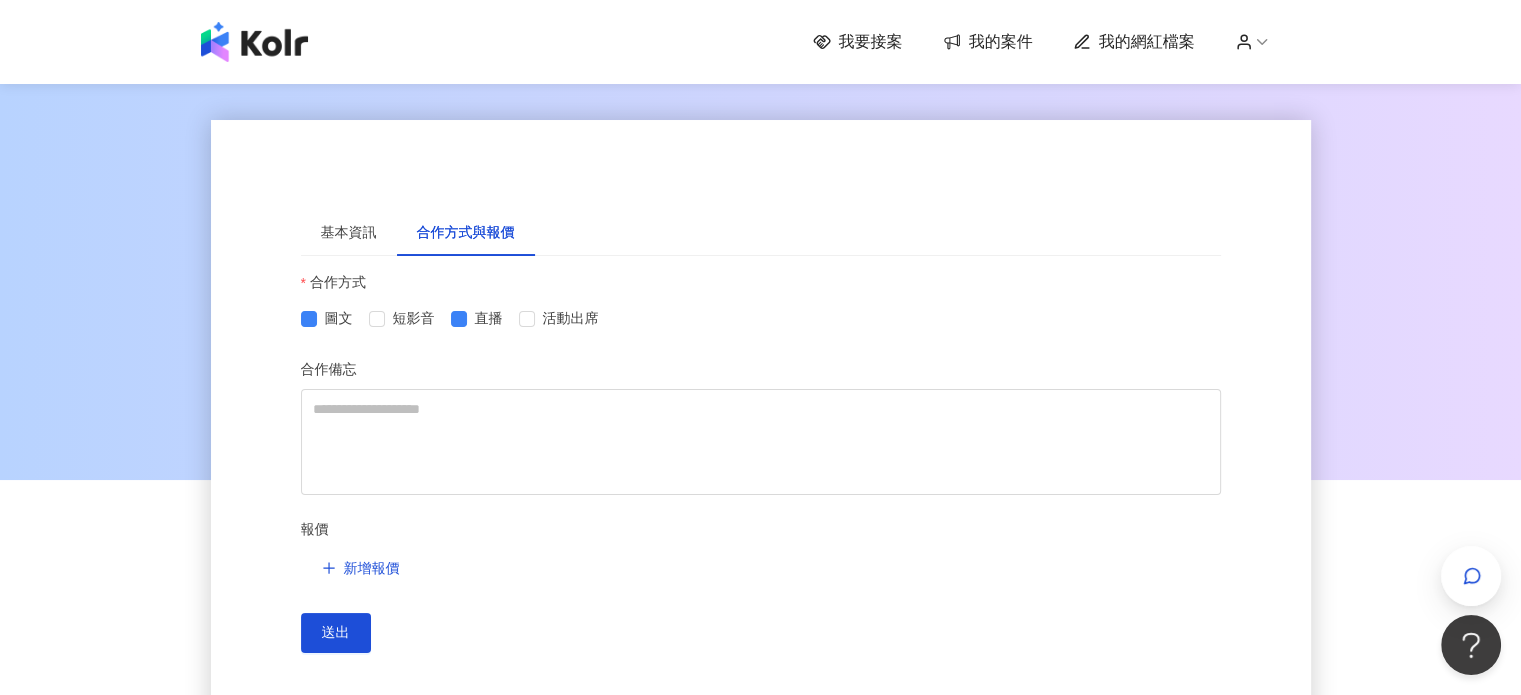 type 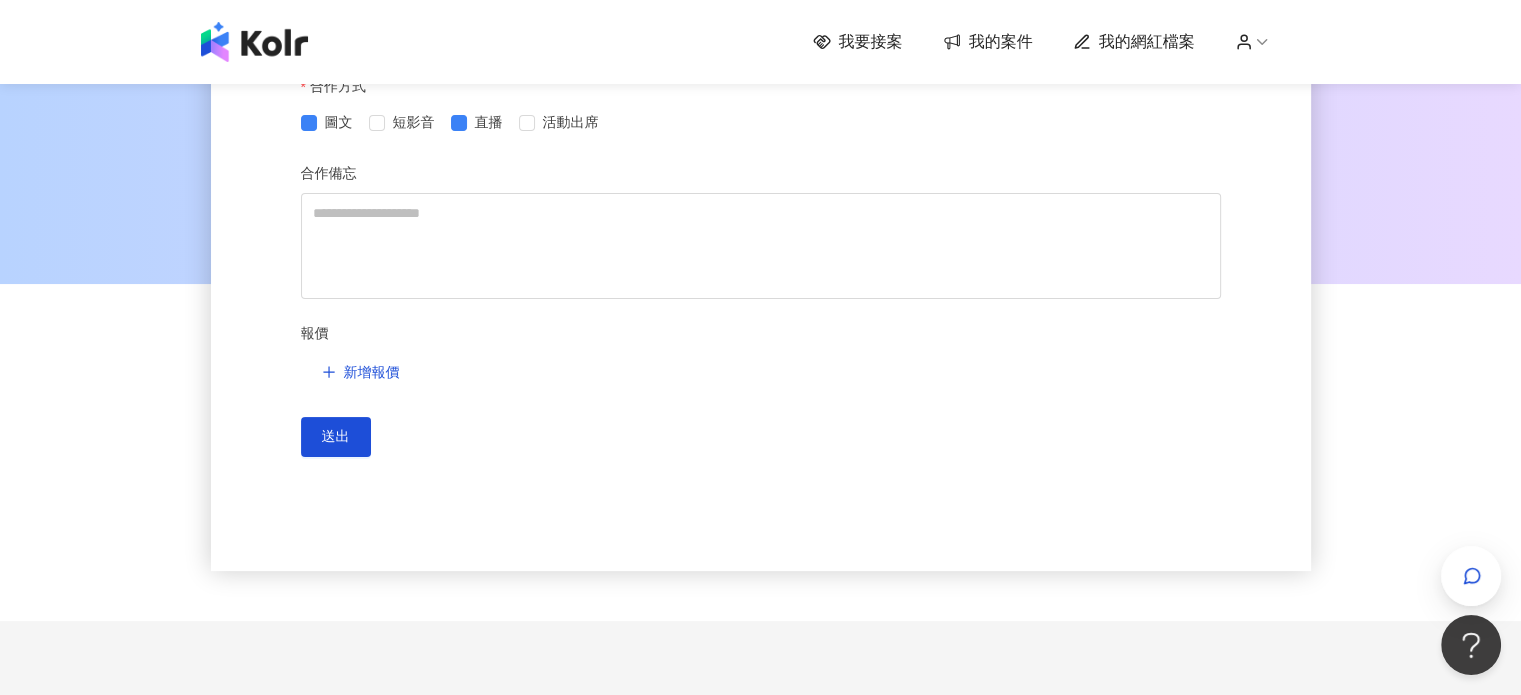 scroll, scrollTop: 200, scrollLeft: 0, axis: vertical 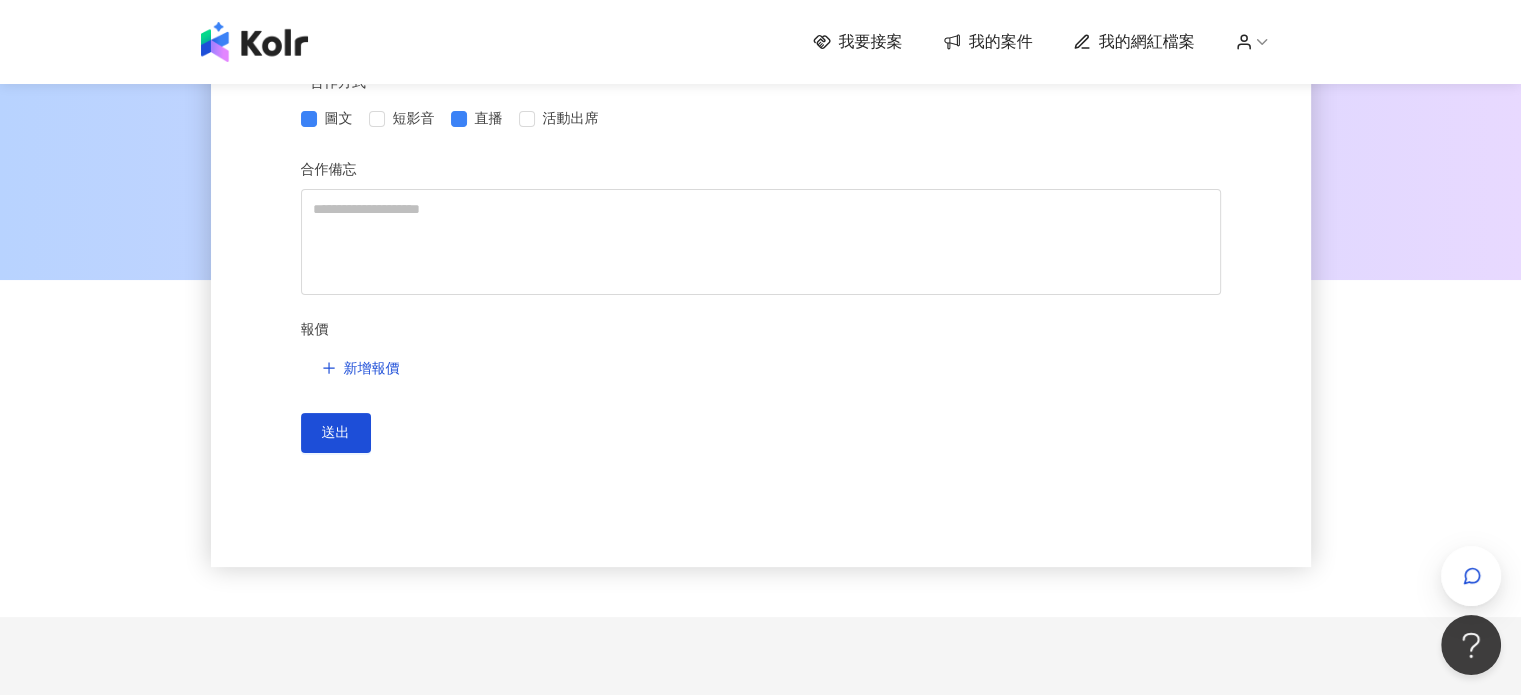 click at bounding box center (254, 42) 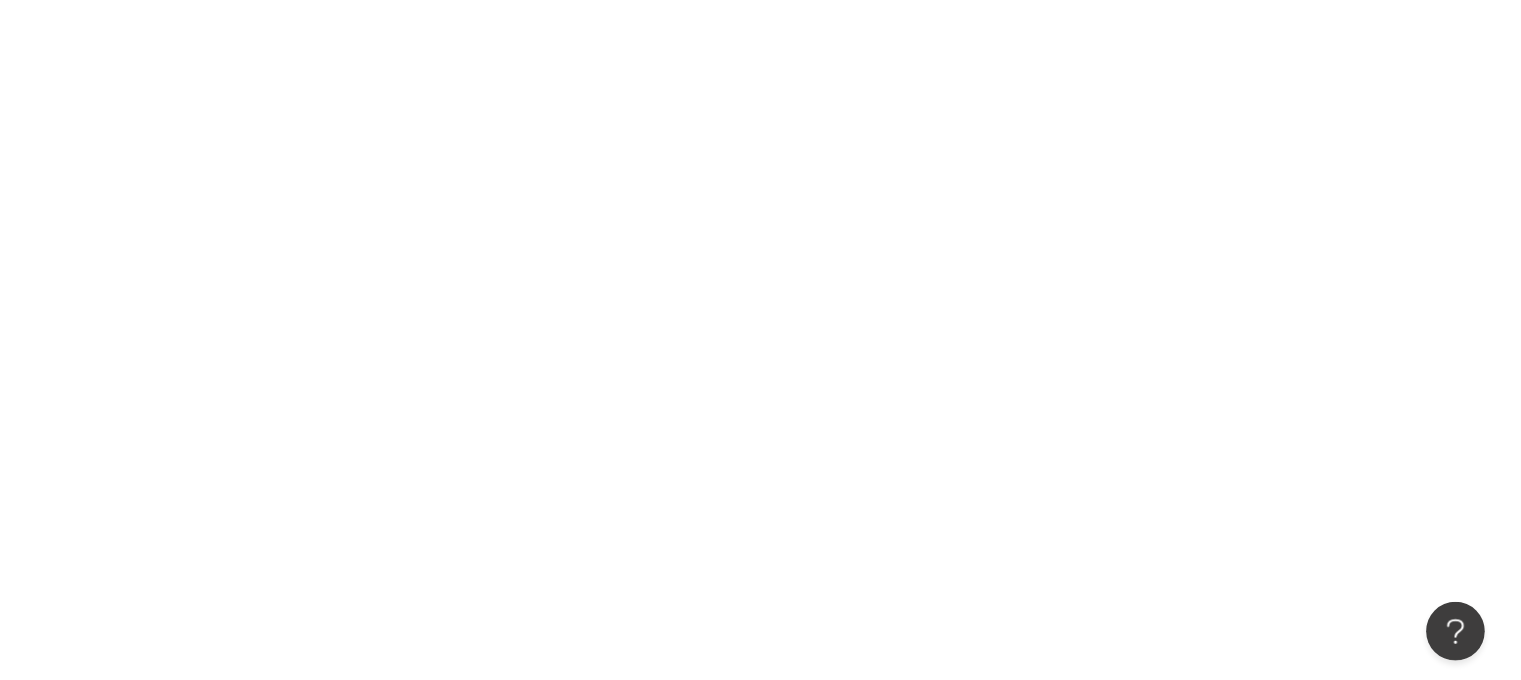 scroll, scrollTop: 0, scrollLeft: 0, axis: both 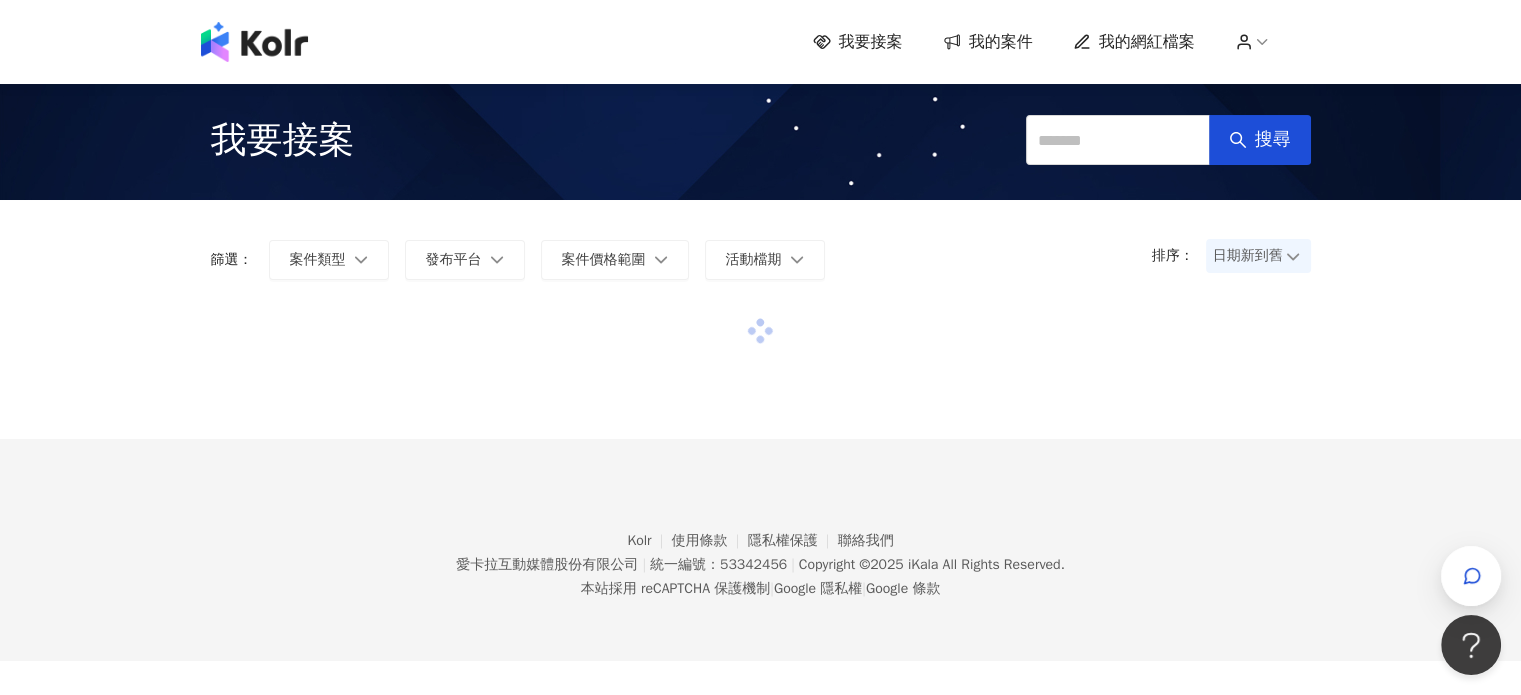 click on "我要接案" at bounding box center (871, 42) 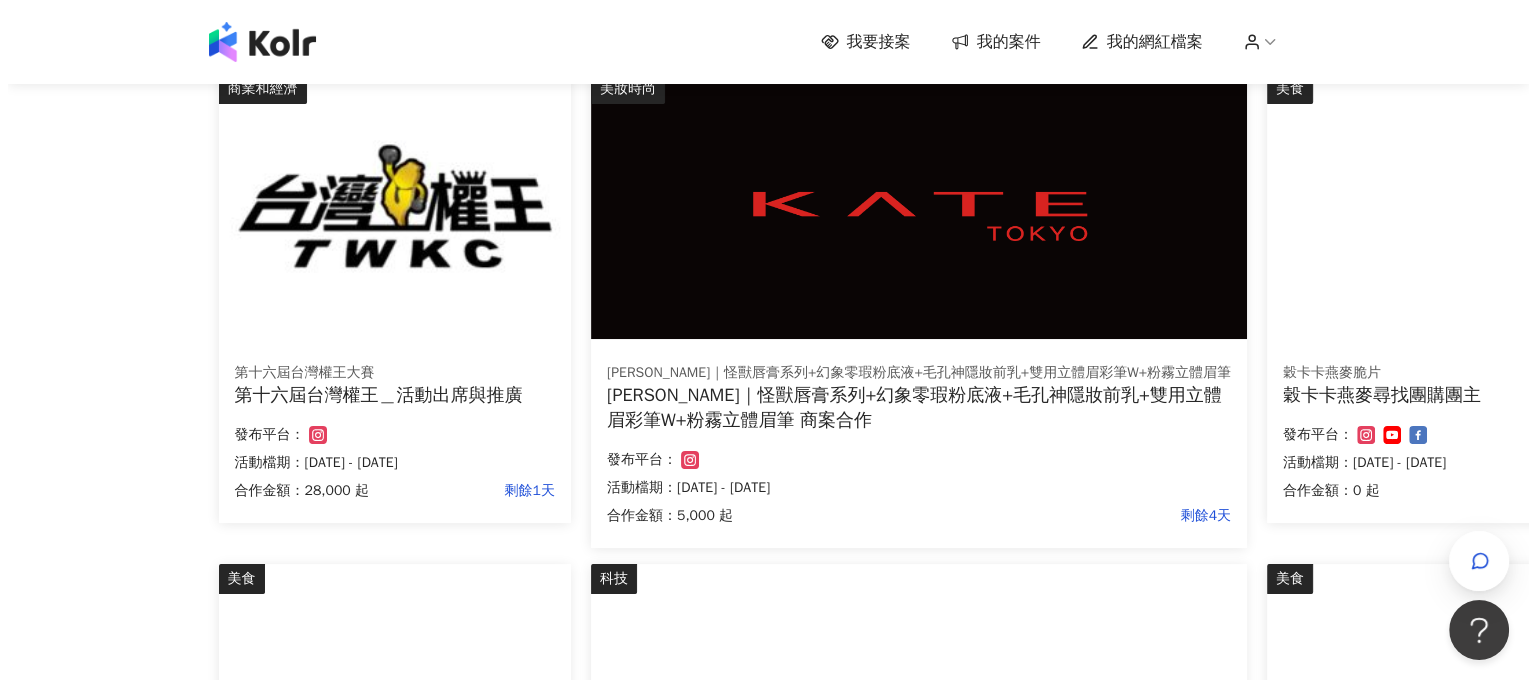 scroll, scrollTop: 200, scrollLeft: 0, axis: vertical 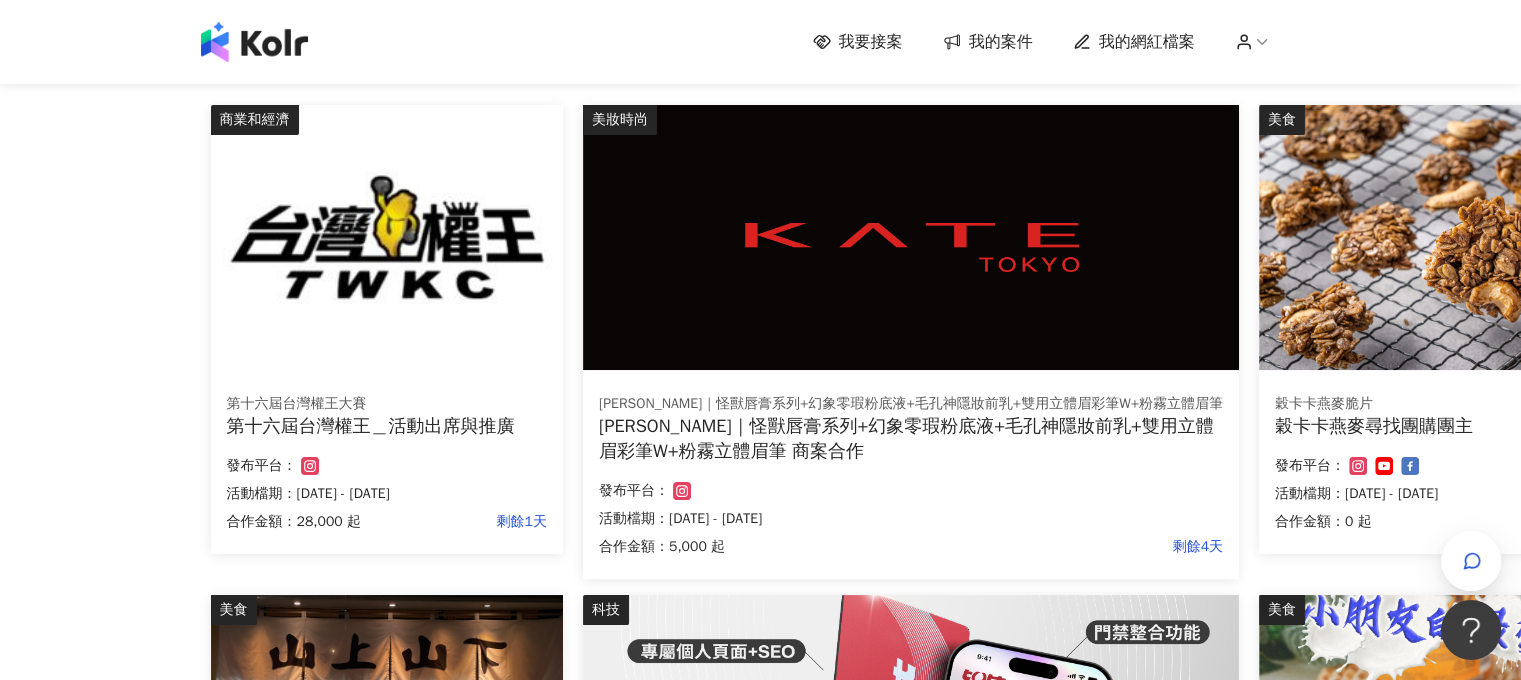 click on "第十六屆台灣權王＿活動出席與推廣" at bounding box center [387, 426] 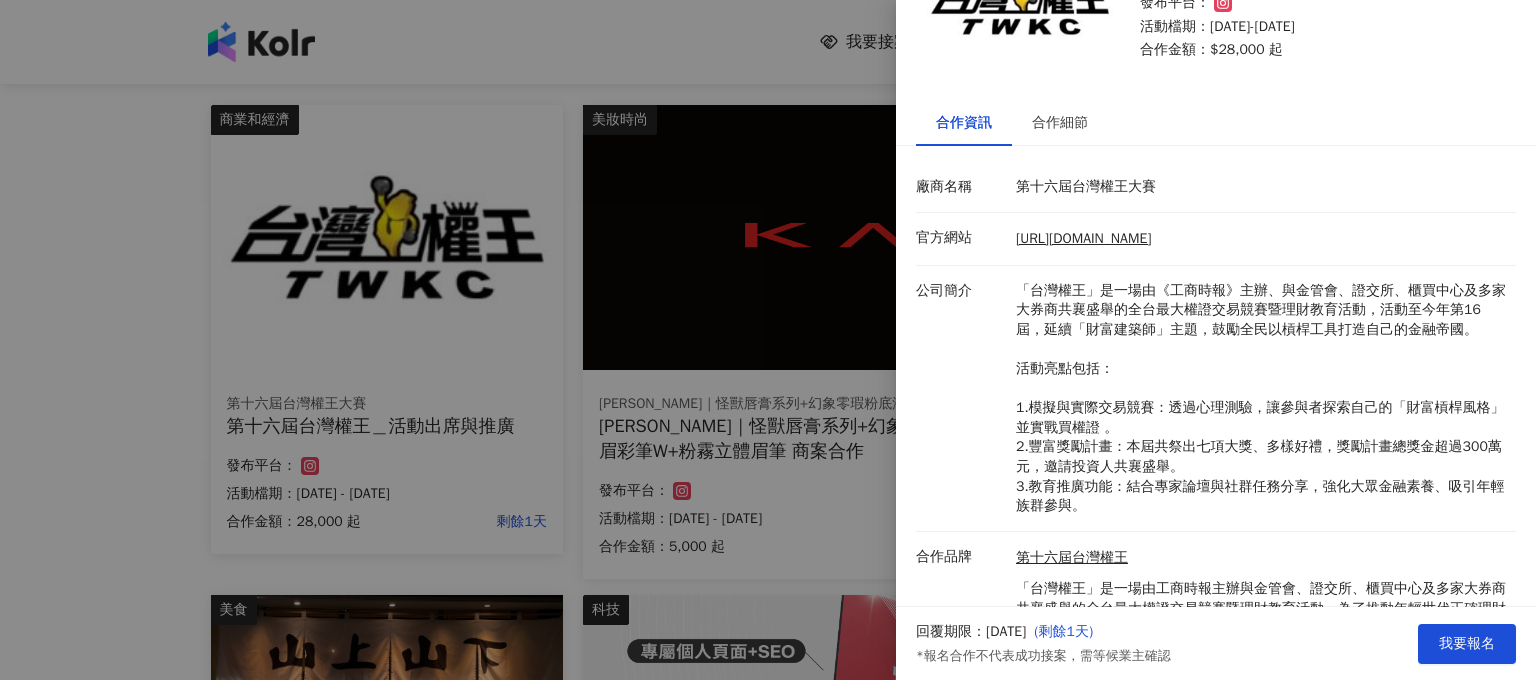 scroll, scrollTop: 240, scrollLeft: 0, axis: vertical 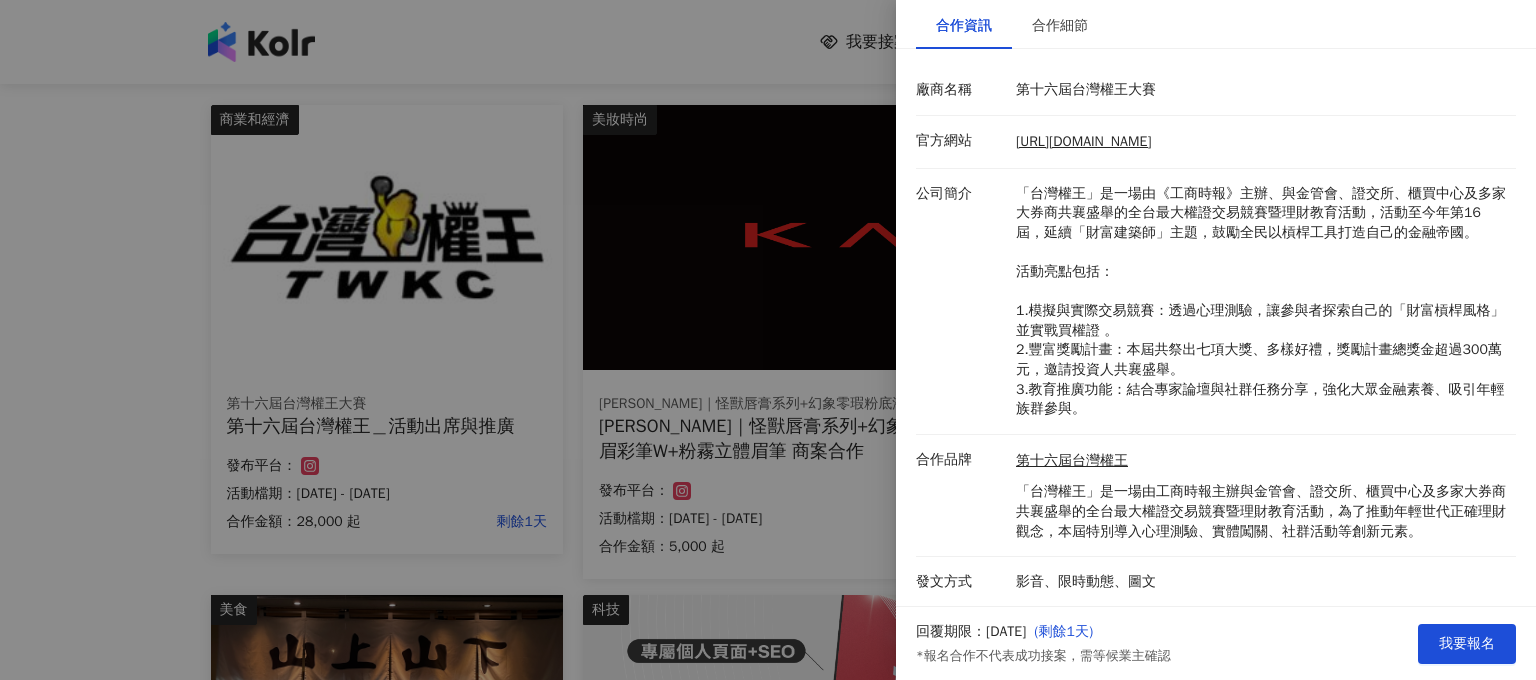 click at bounding box center (768, 340) 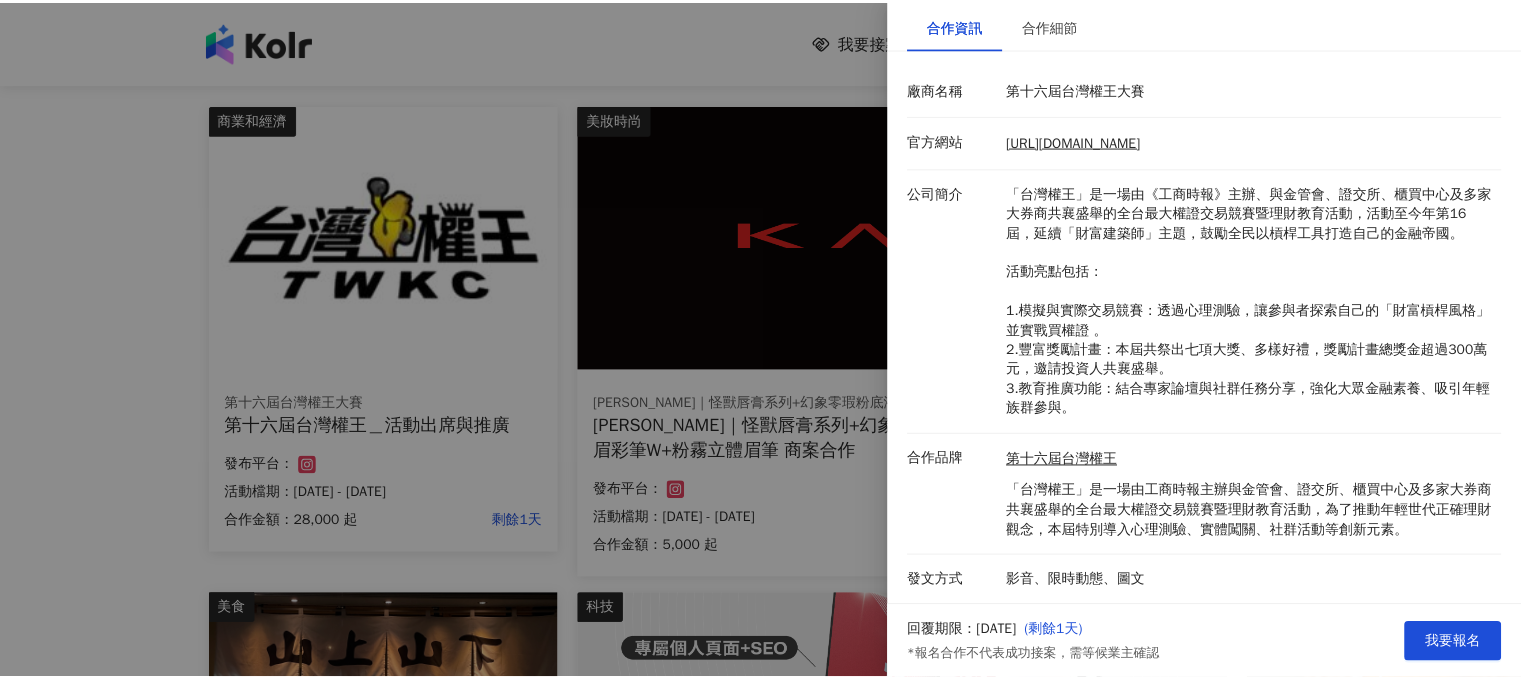scroll, scrollTop: 0, scrollLeft: 0, axis: both 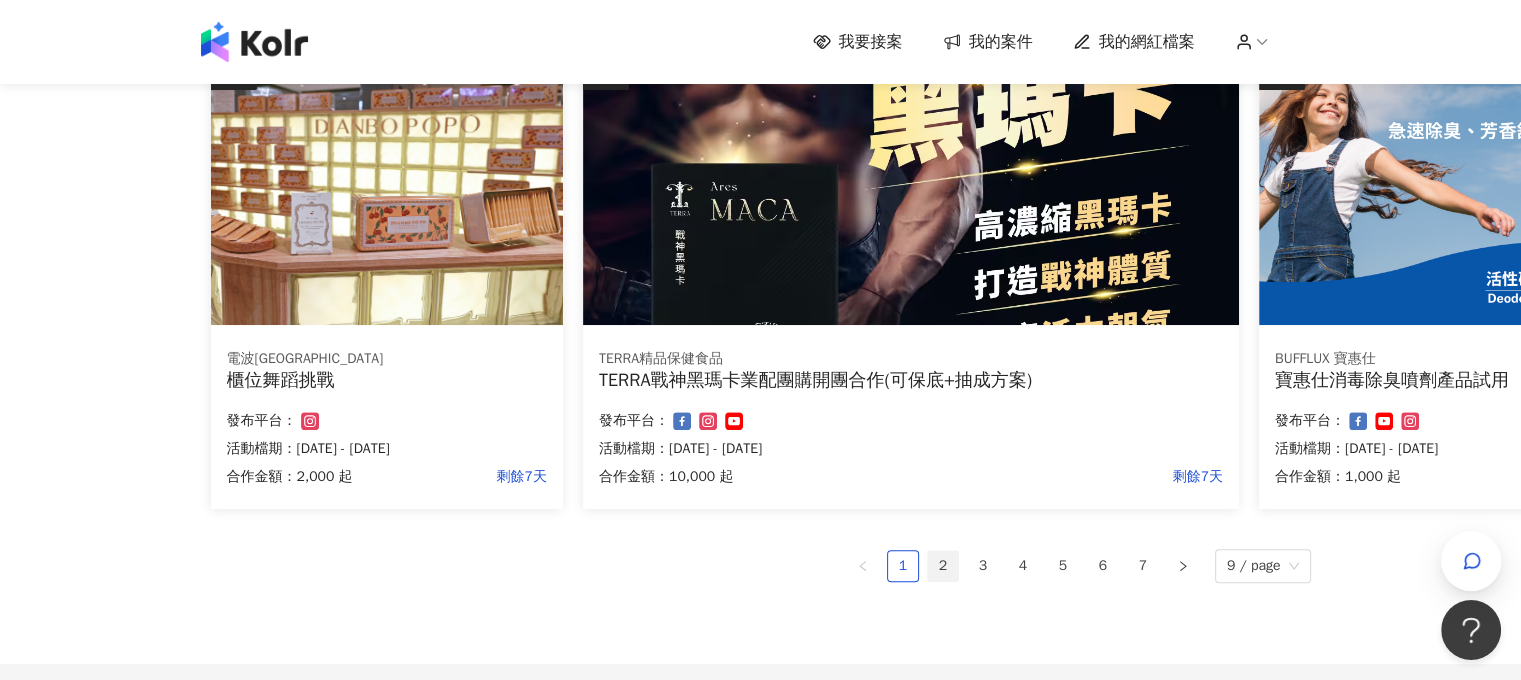 click on "2" at bounding box center (943, 566) 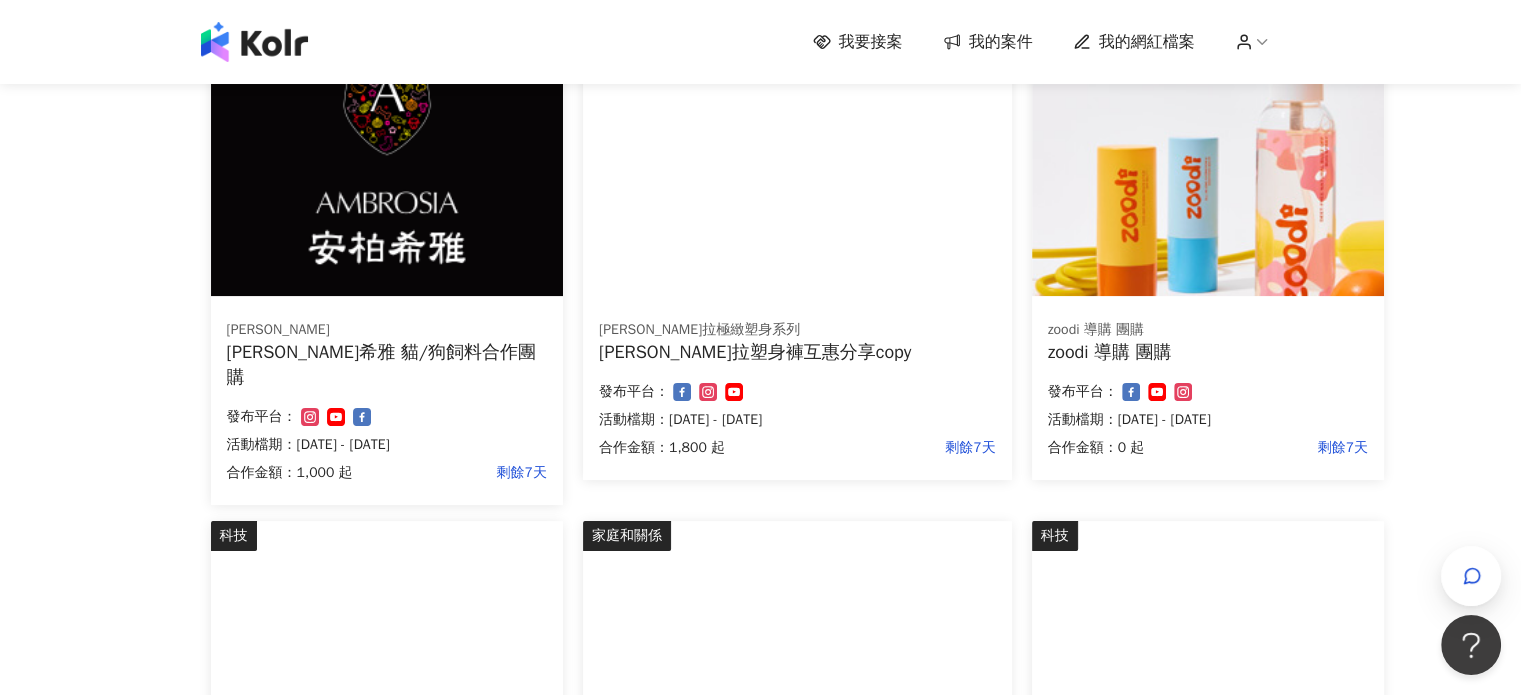 scroll, scrollTop: 0, scrollLeft: 0, axis: both 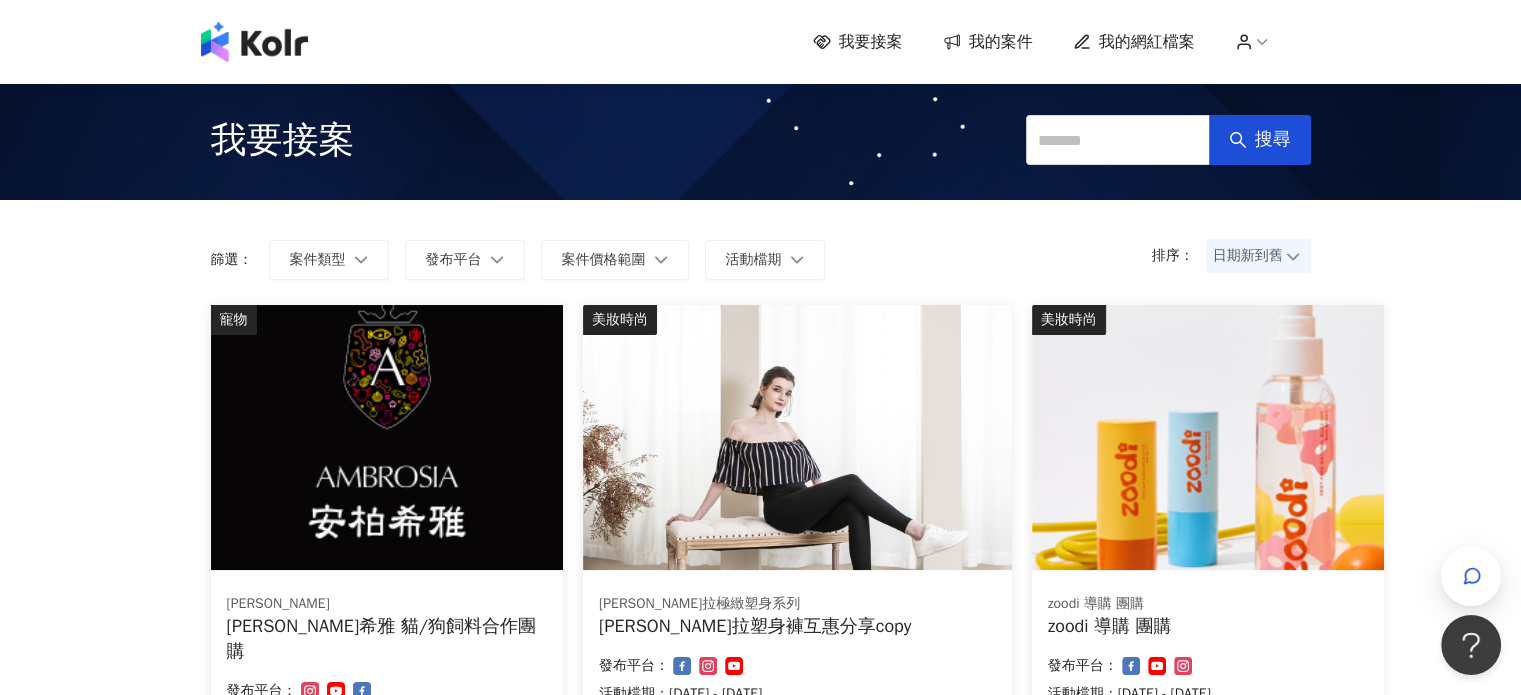 click 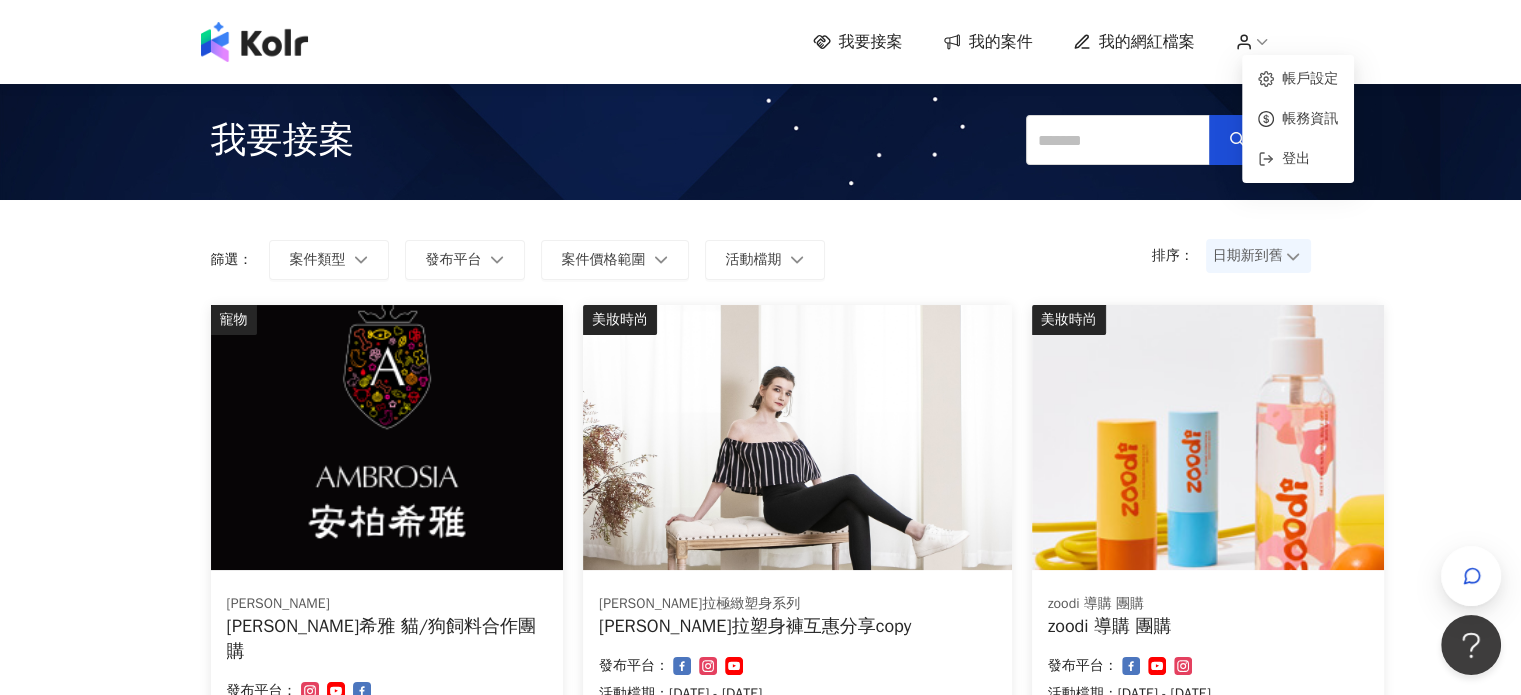 click 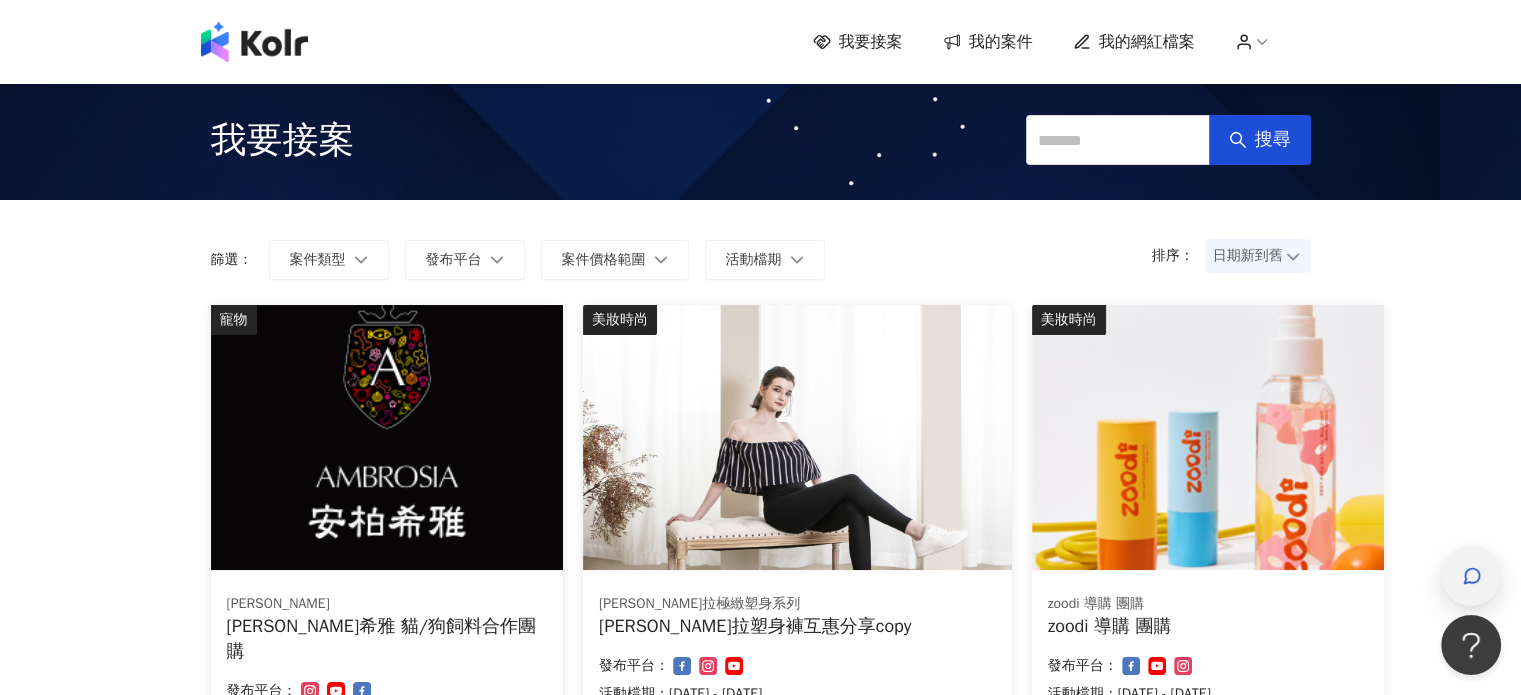 click at bounding box center [1471, 576] 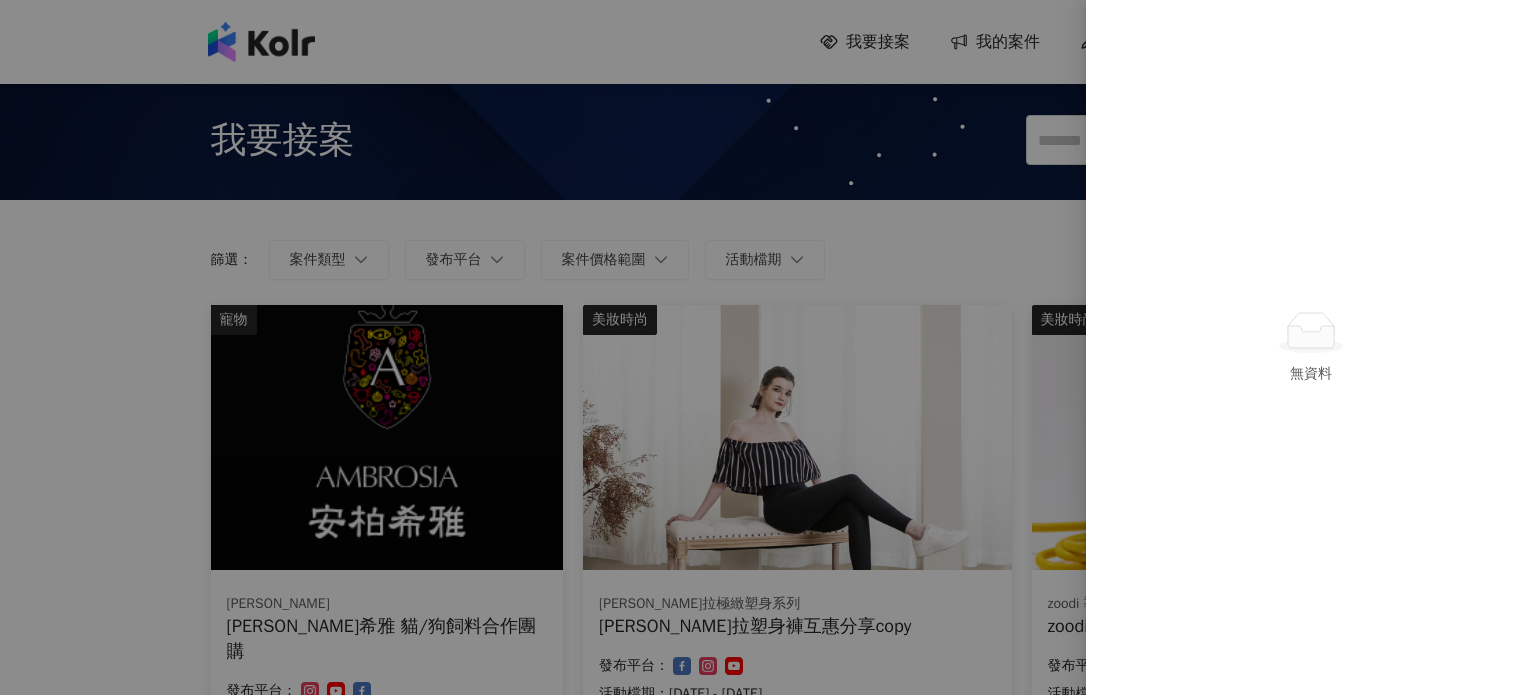 click at bounding box center (768, 347) 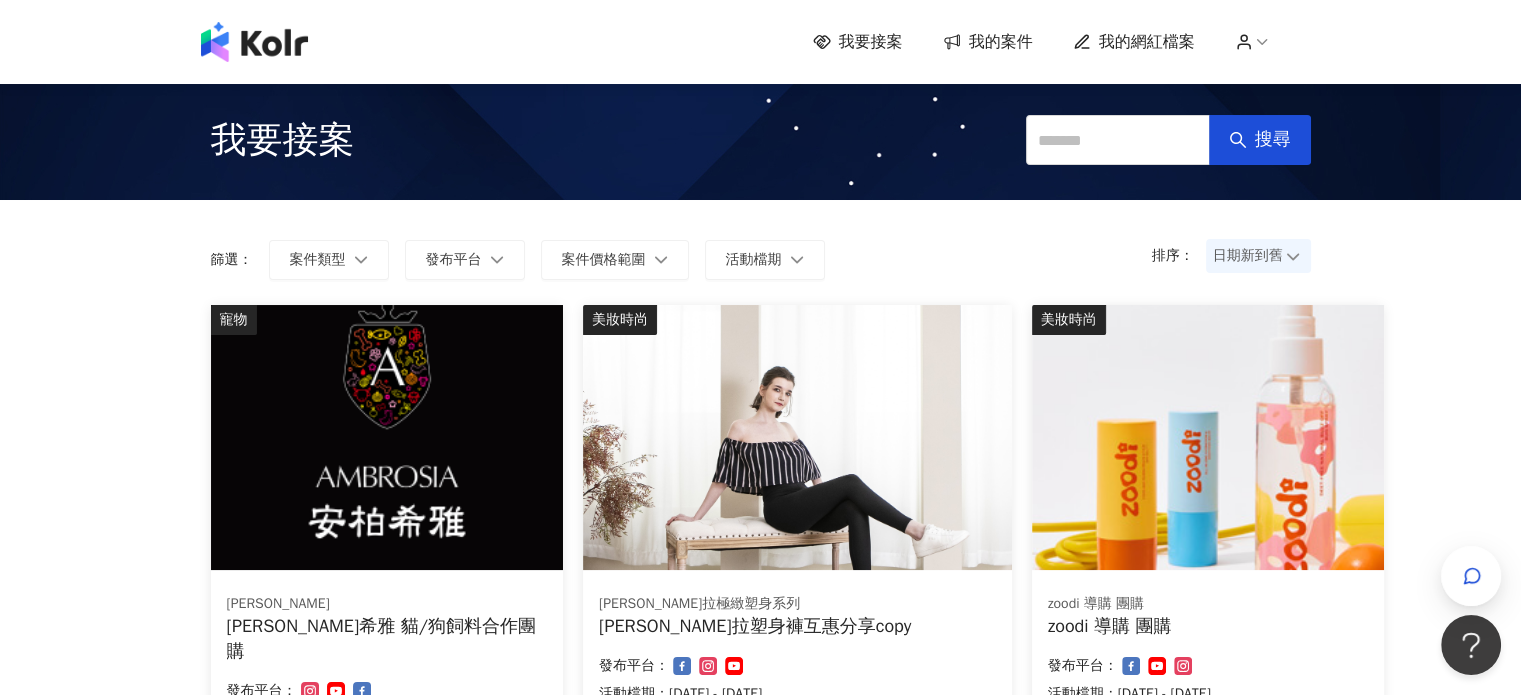 click on "我的案件" at bounding box center [1001, 42] 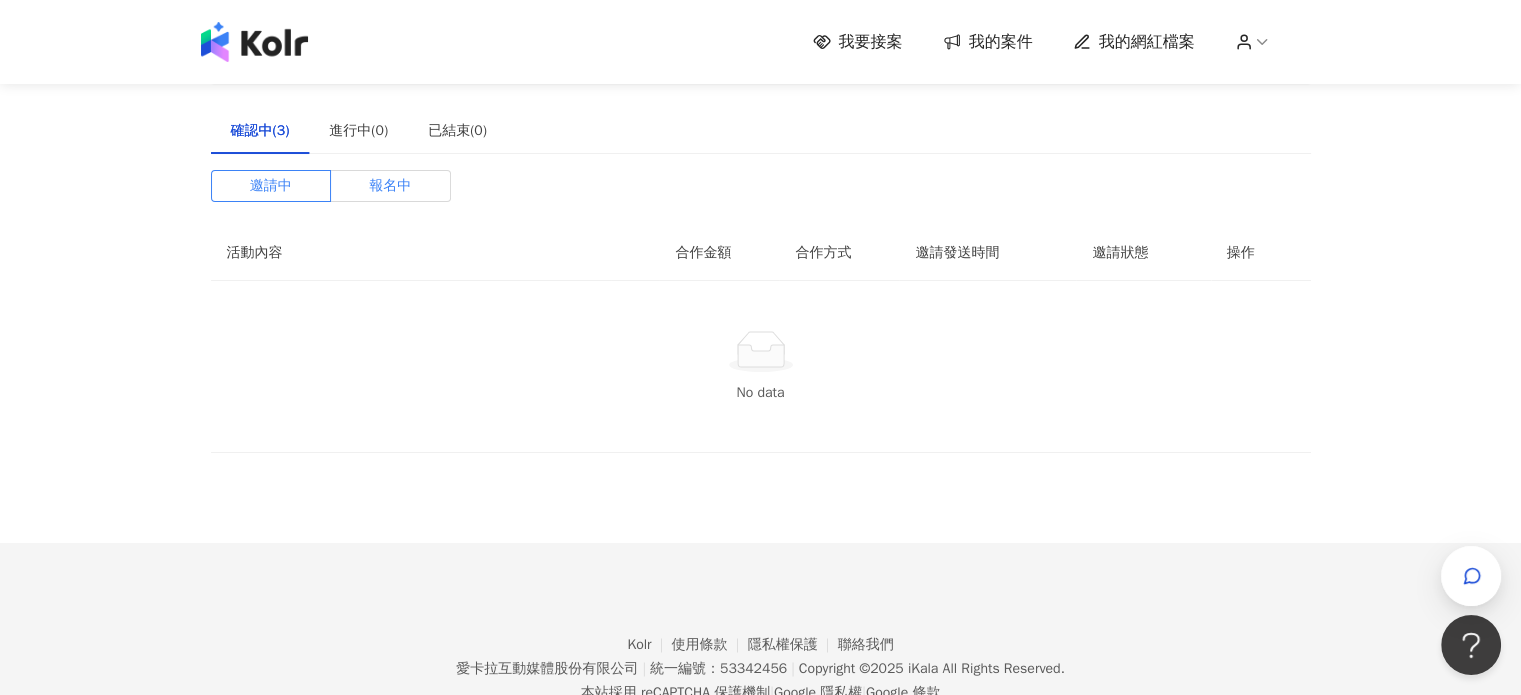 click on "報名中" at bounding box center (390, 186) 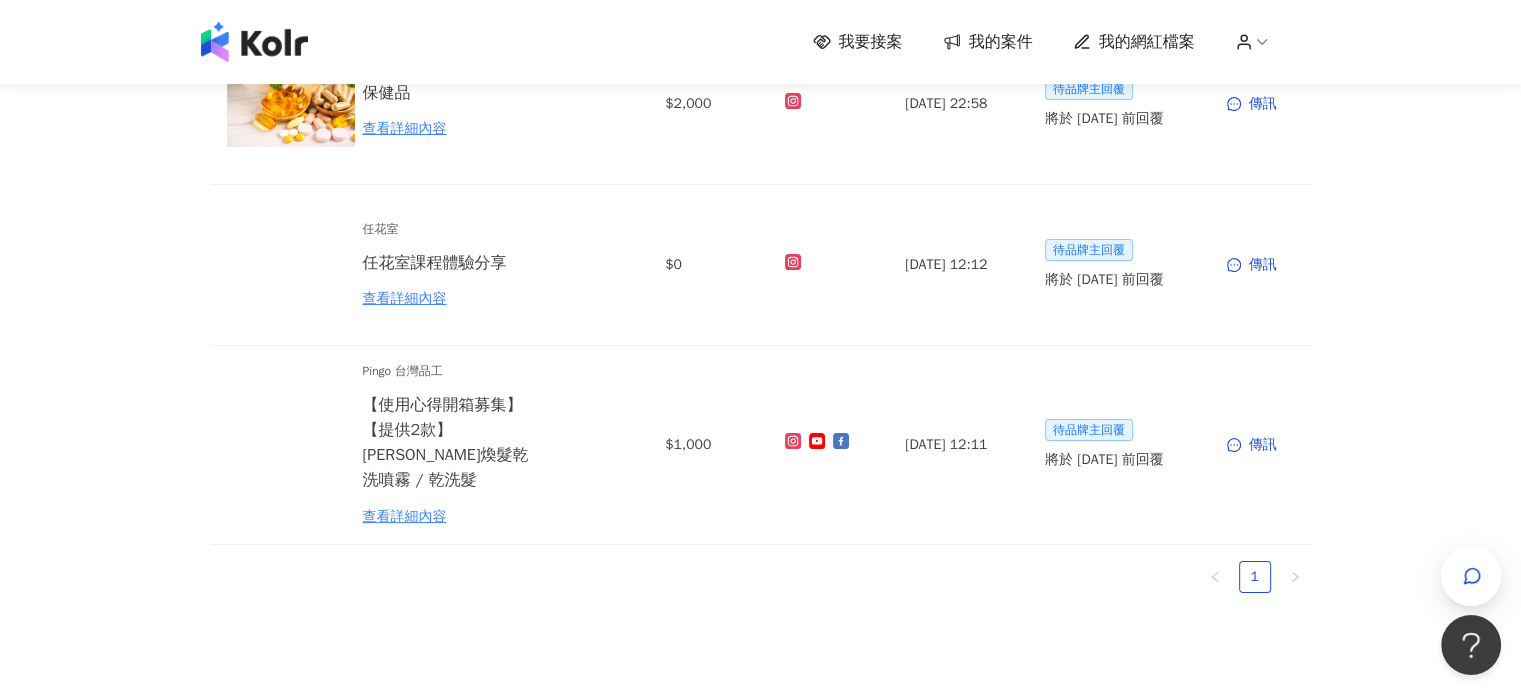 scroll, scrollTop: 181, scrollLeft: 0, axis: vertical 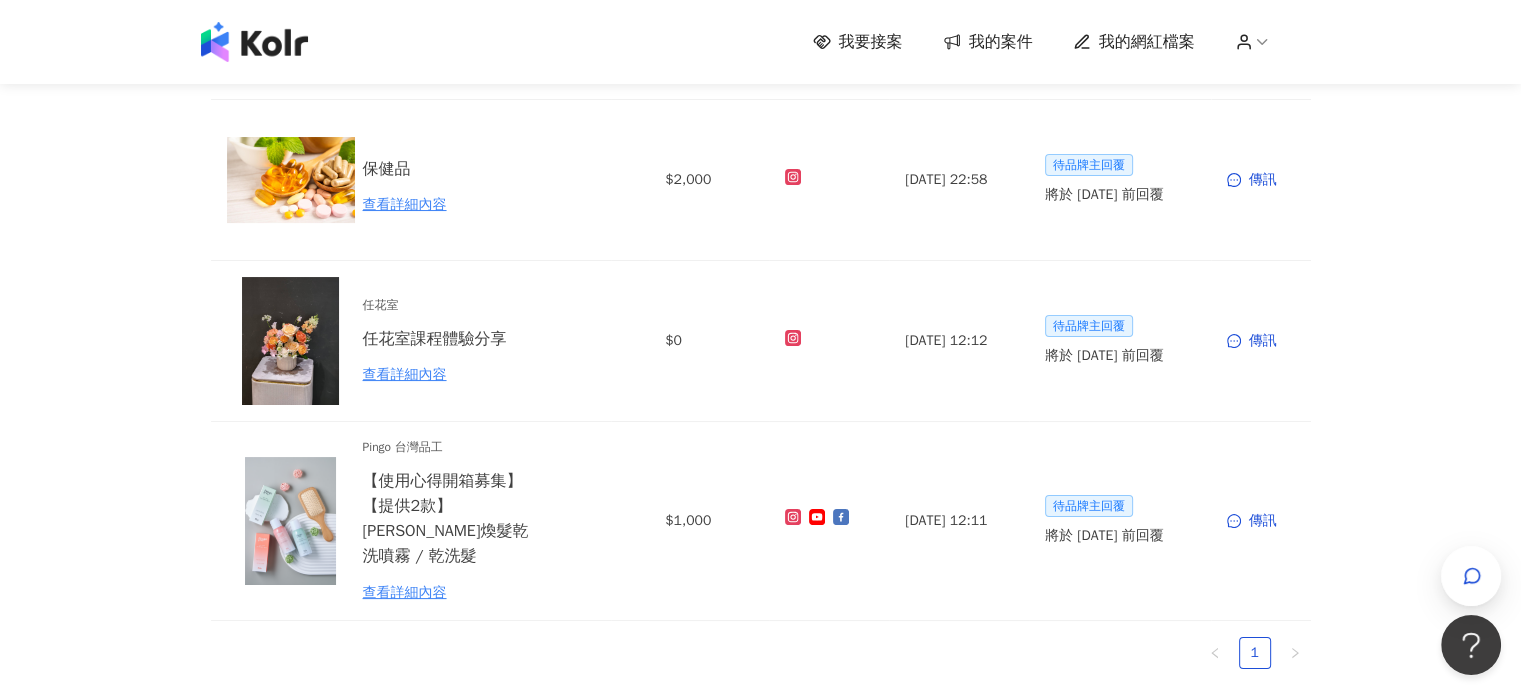 click at bounding box center (254, 42) 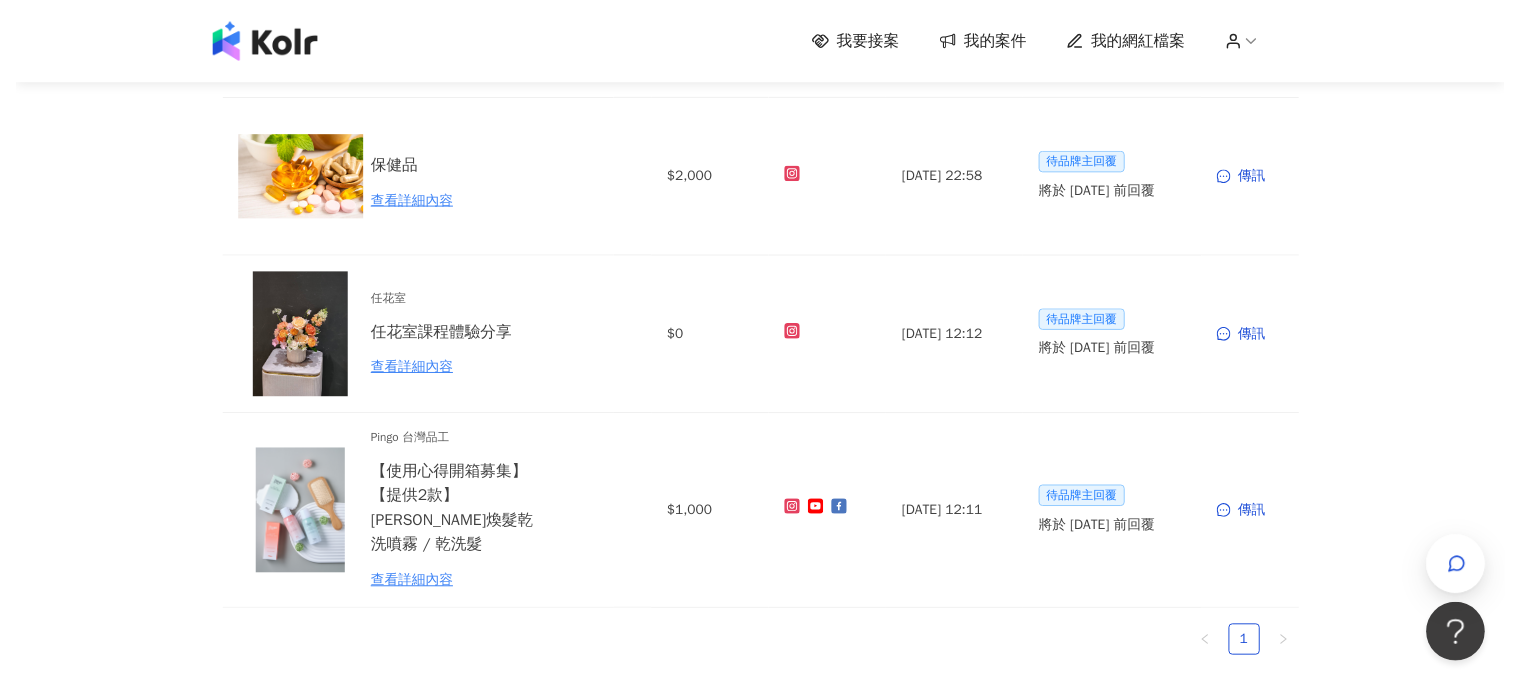 scroll, scrollTop: 0, scrollLeft: 0, axis: both 